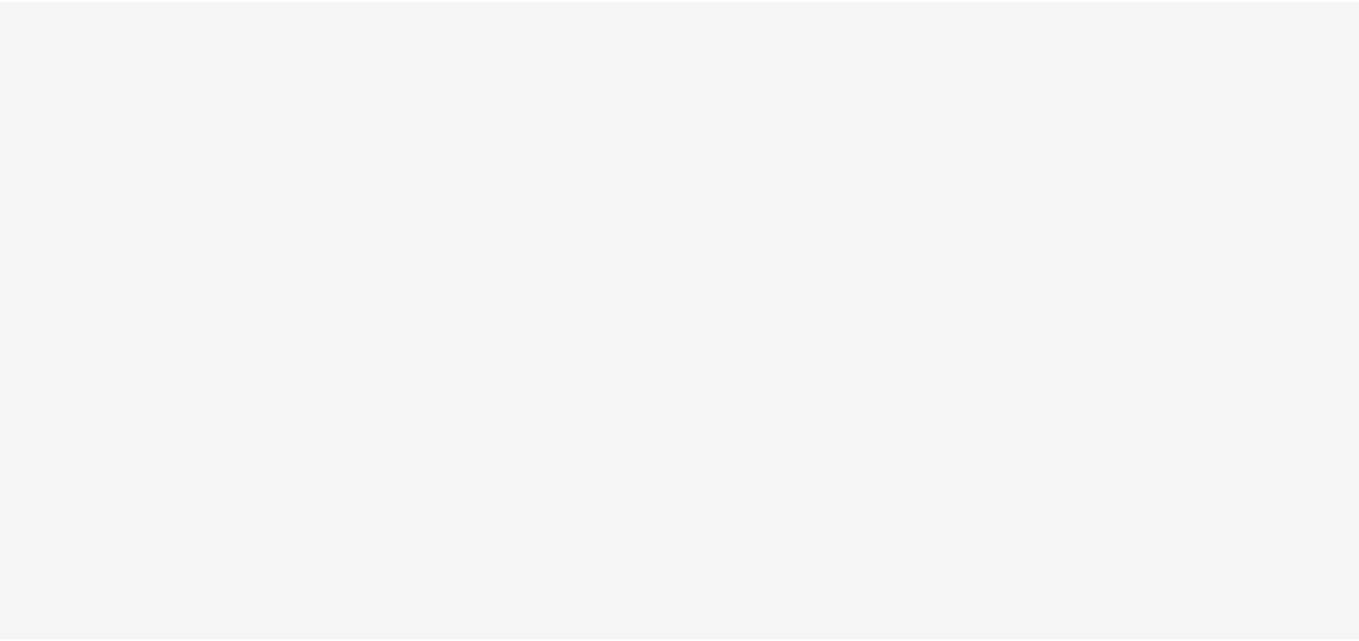 scroll, scrollTop: 0, scrollLeft: 0, axis: both 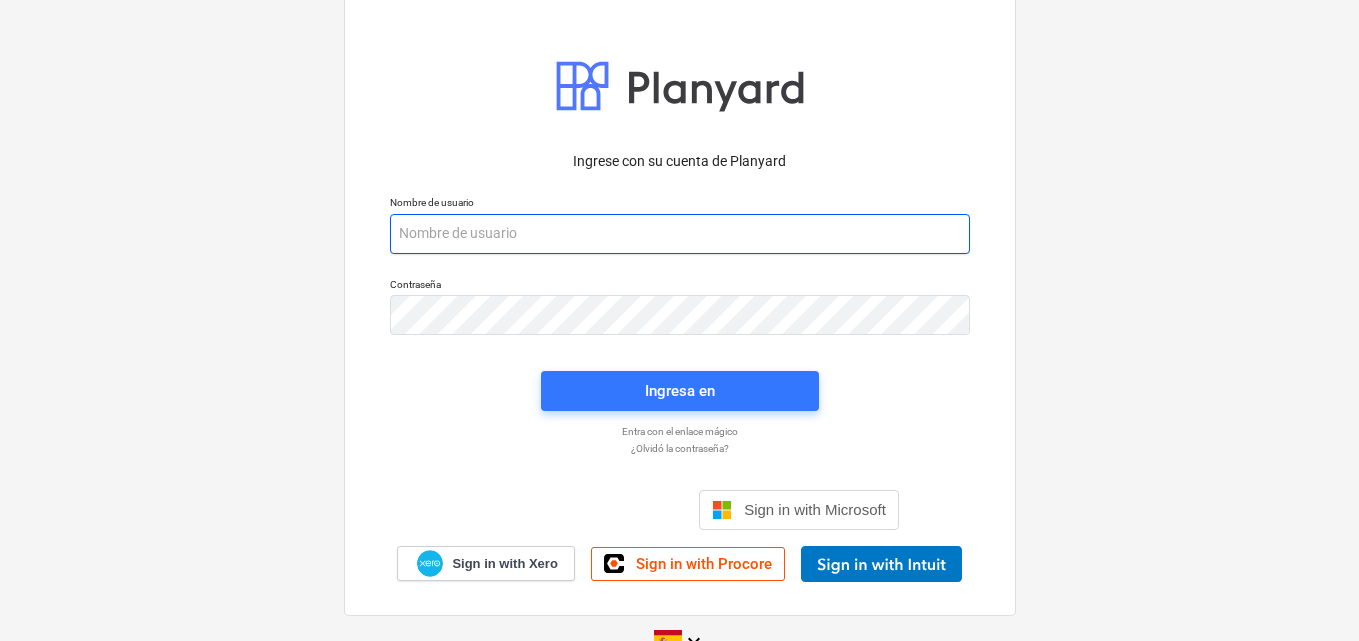 click at bounding box center [680, 234] 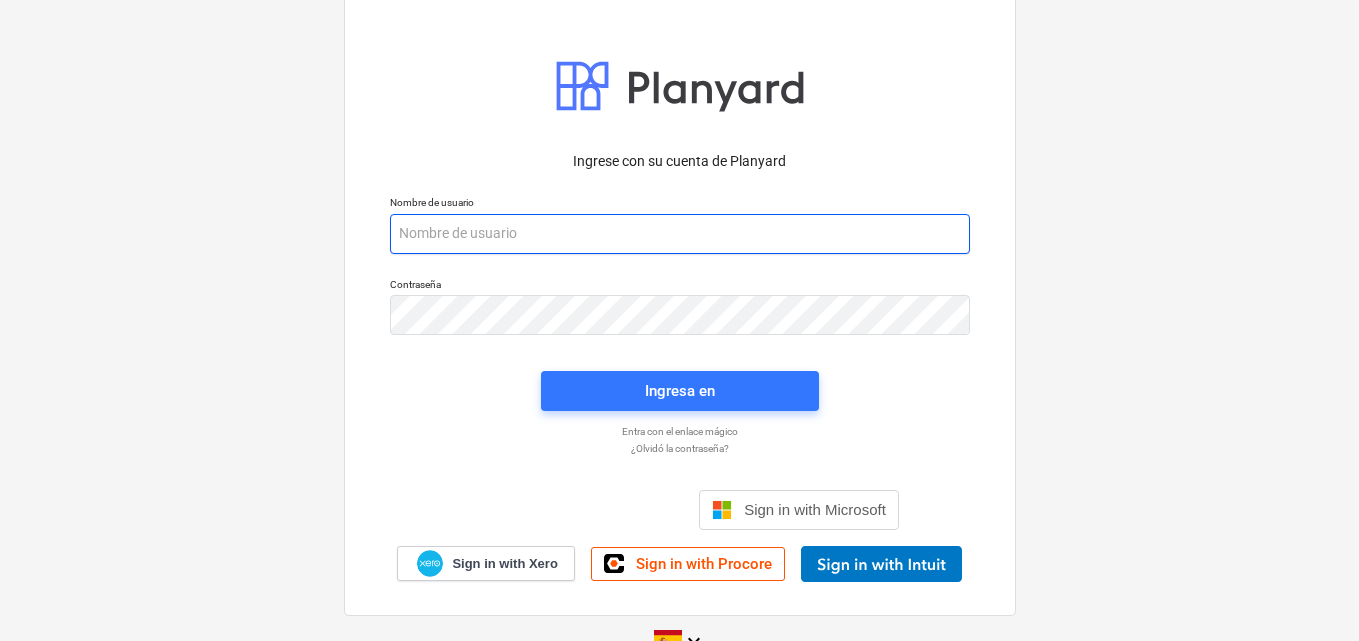 paste on "[EMAIL_ADDRESS][DOMAIN_NAME]" 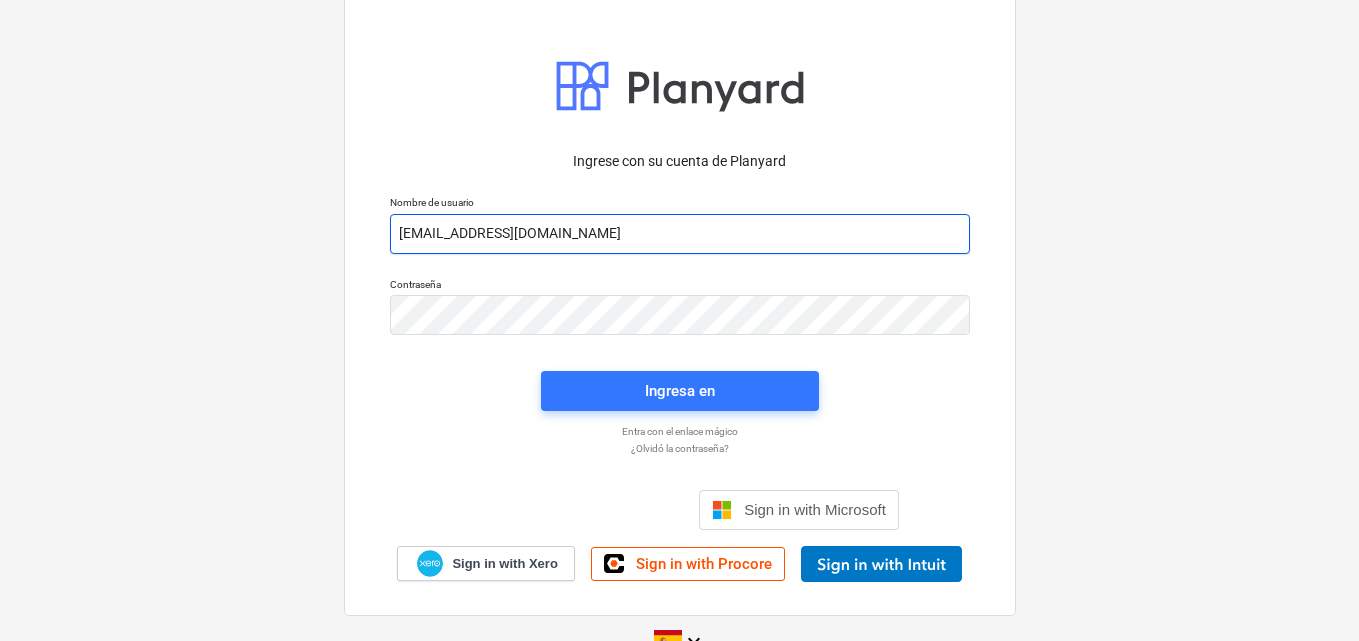type on "[EMAIL_ADDRESS][DOMAIN_NAME]" 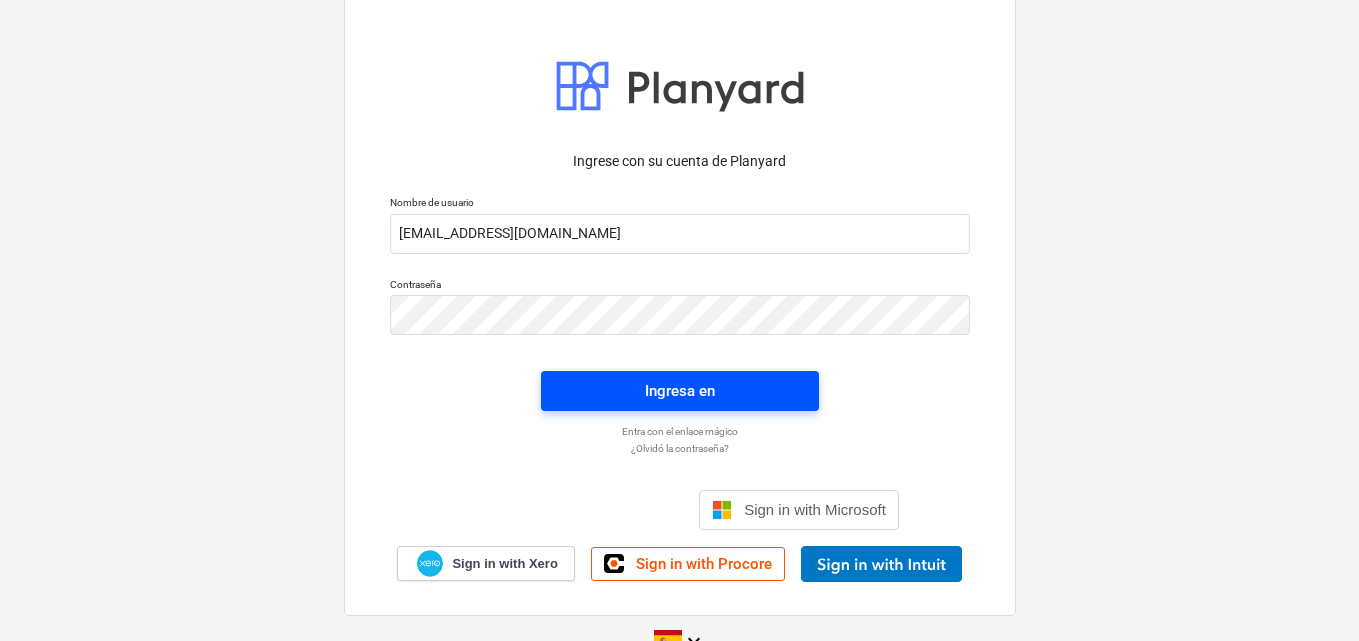 click on "Ingresa en" at bounding box center [680, 391] 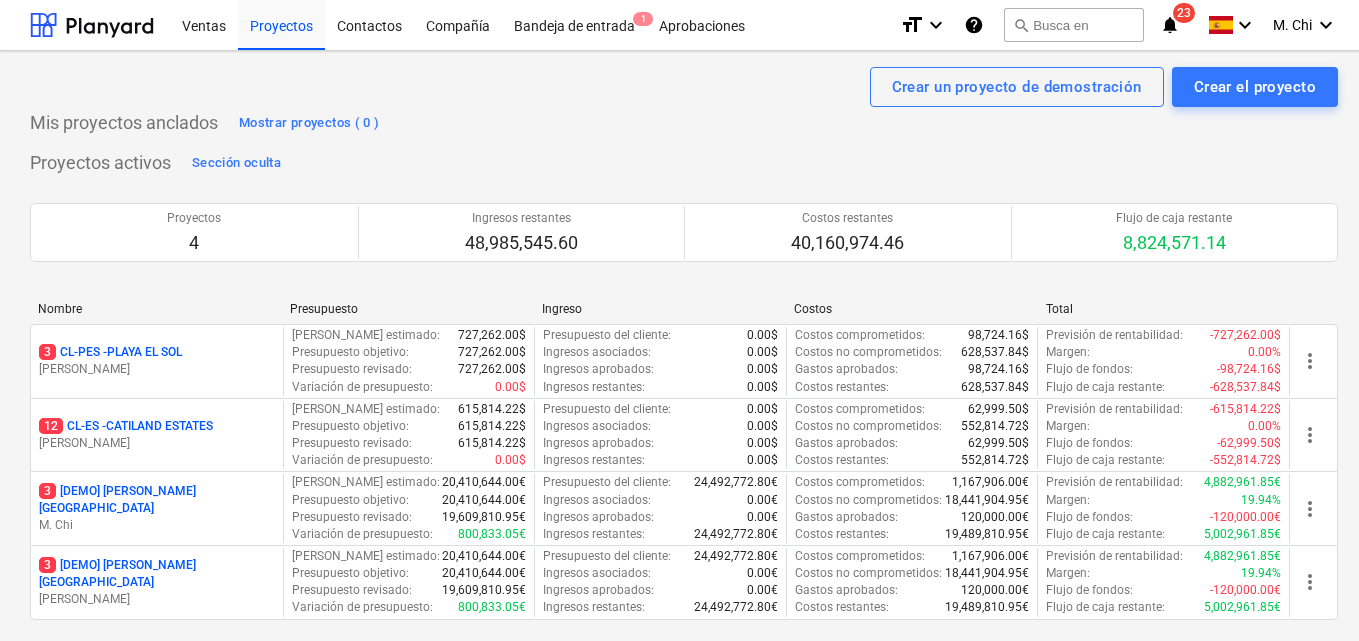 click on "3  CL-PES -  [GEOGRAPHIC_DATA]" at bounding box center [110, 352] 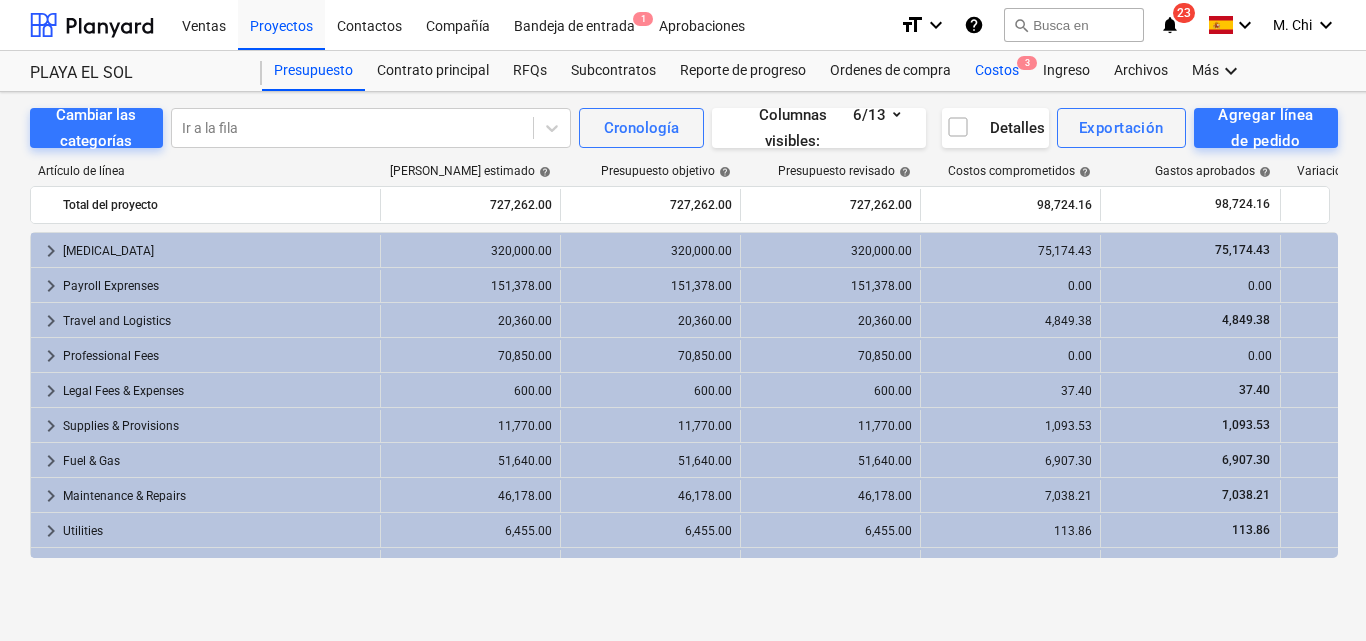 click on "Costos 3" at bounding box center (997, 71) 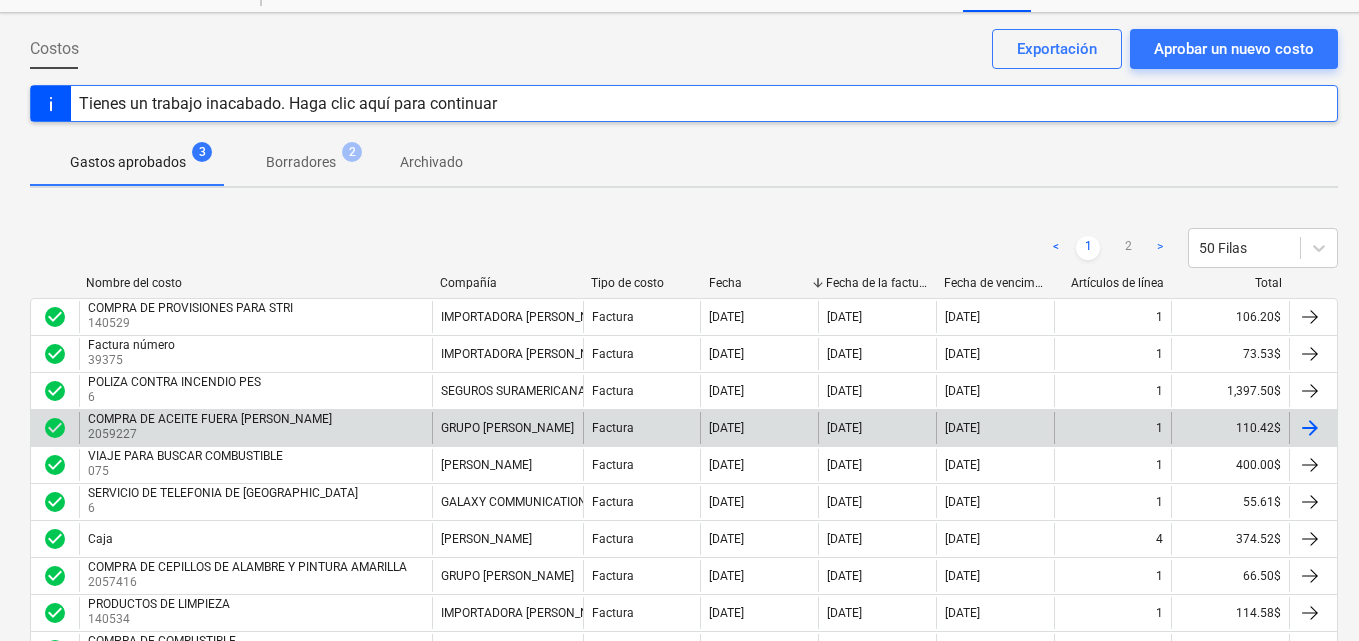 scroll, scrollTop: 0, scrollLeft: 0, axis: both 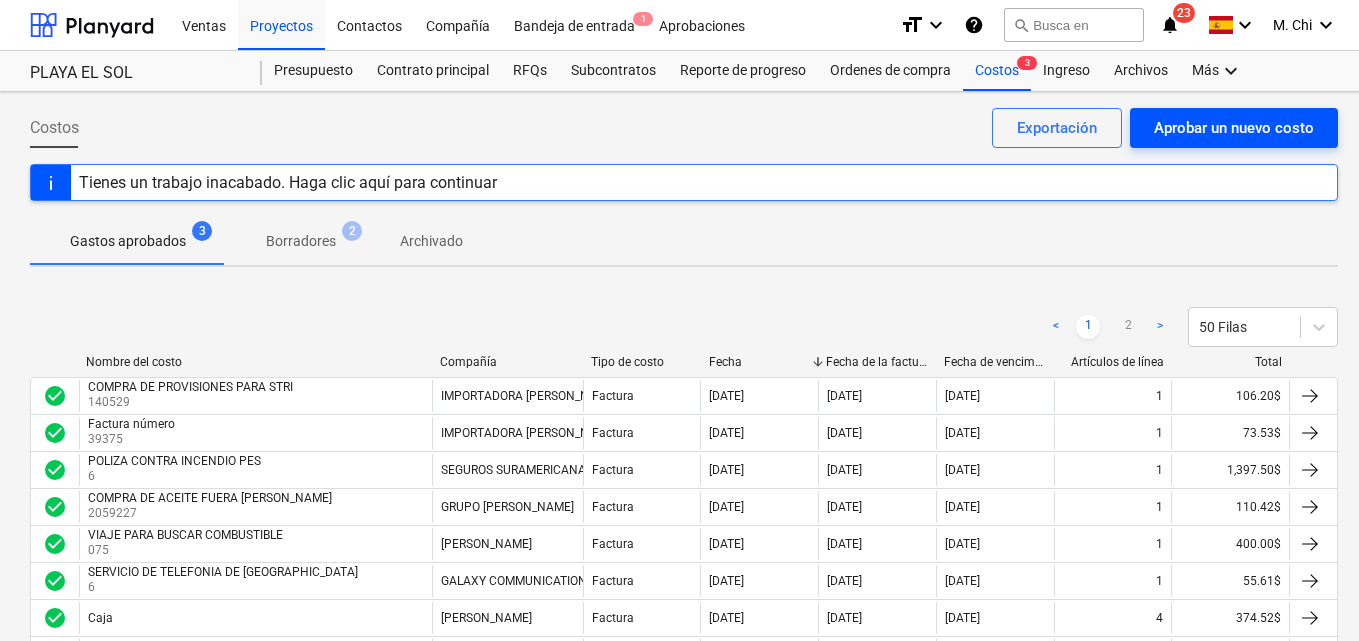 click on "Aprobar un nuevo costo" at bounding box center [1234, 128] 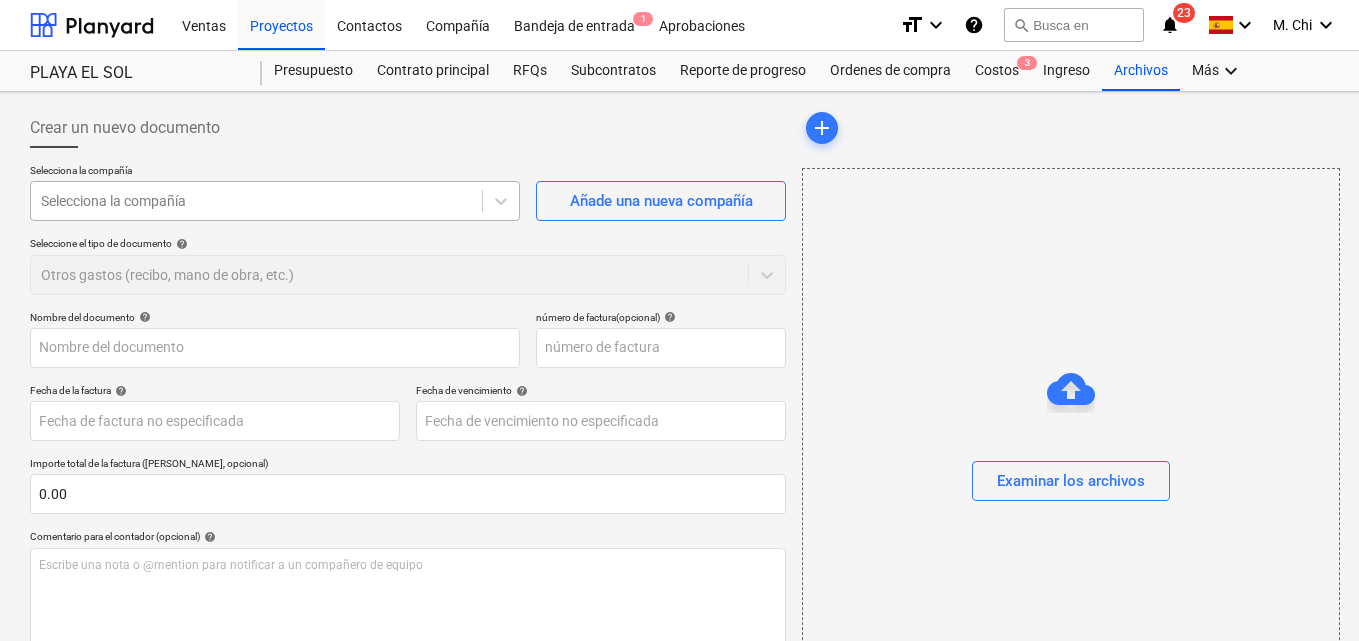 click at bounding box center (256, 201) 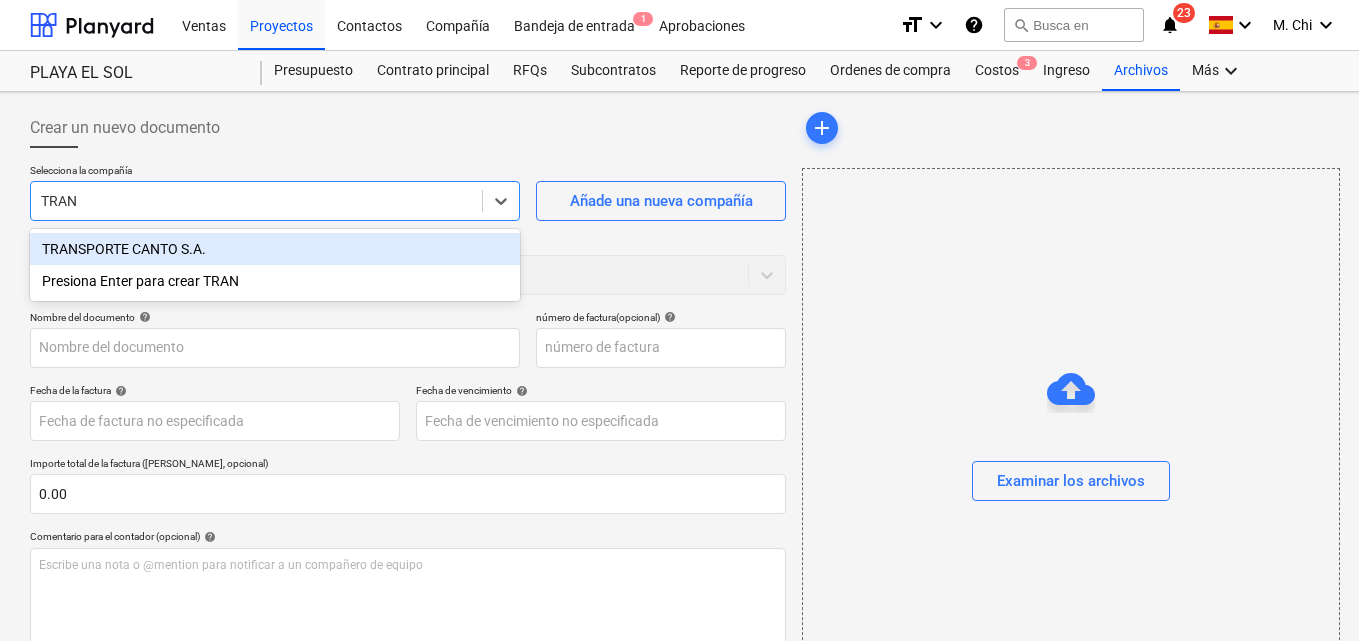 type on "TRANS" 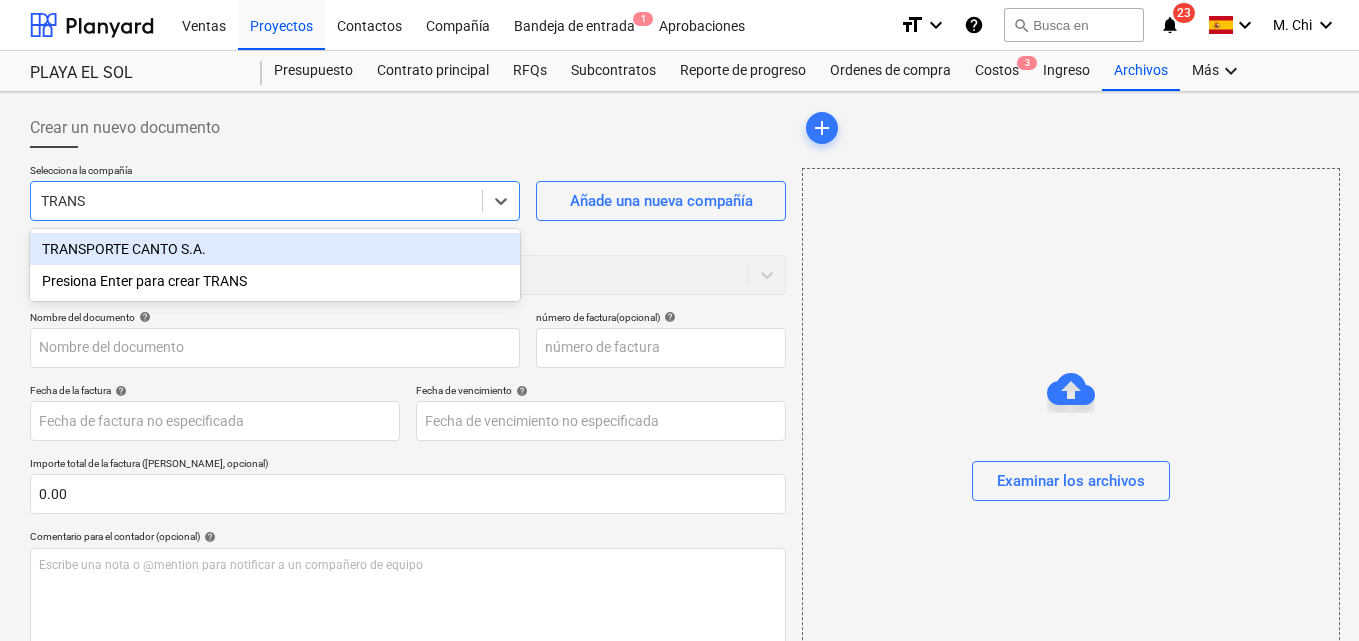 click on "TRANSPORTE CANTO S.A." at bounding box center (275, 249) 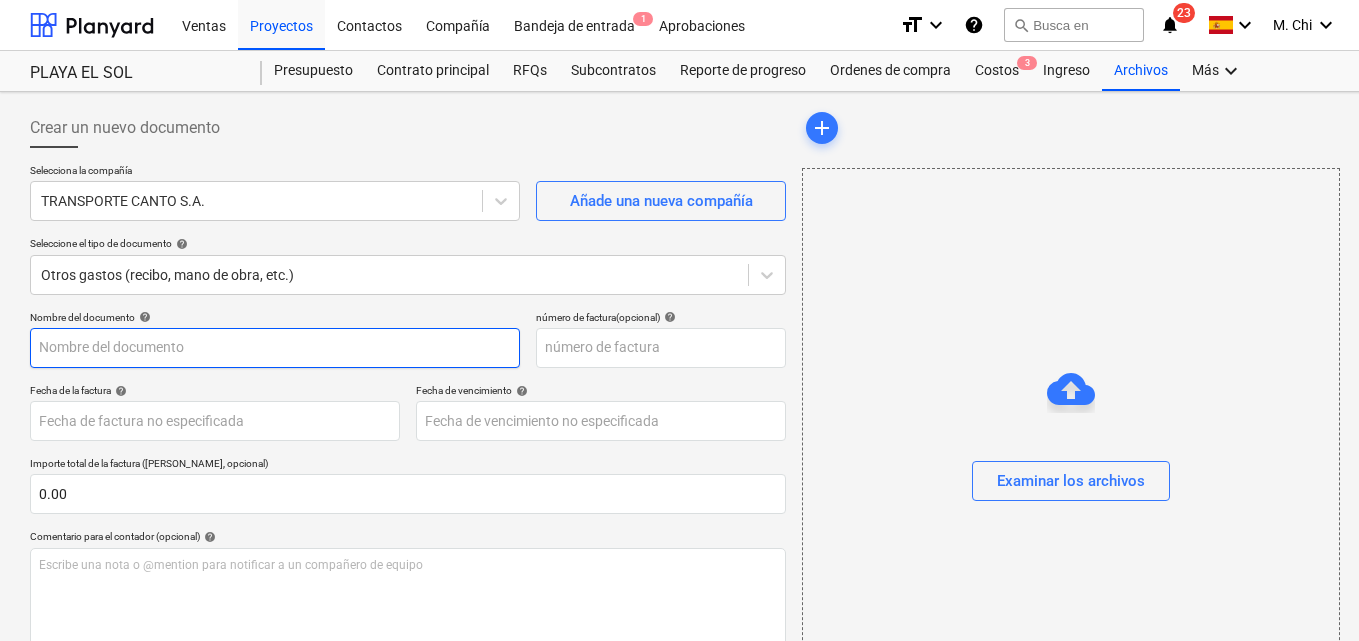 drag, startPoint x: 125, startPoint y: 345, endPoint x: 320, endPoint y: 373, distance: 197 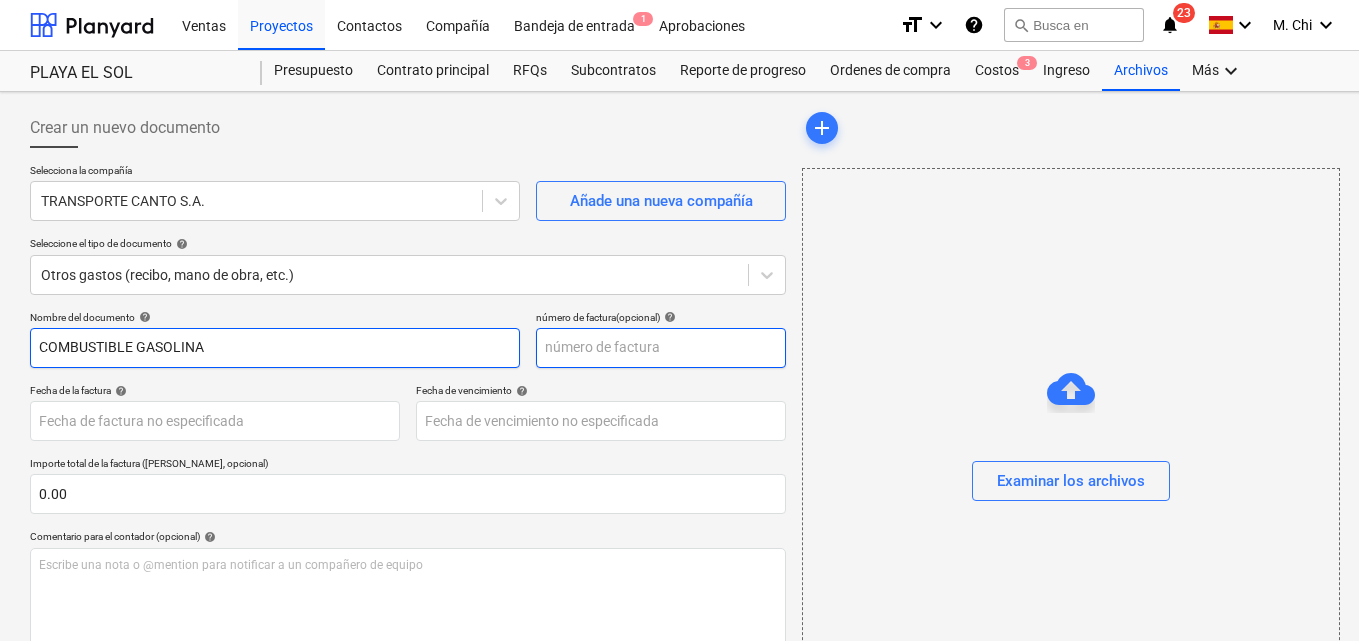 type on "COMBUSTIBLE GASOLINA" 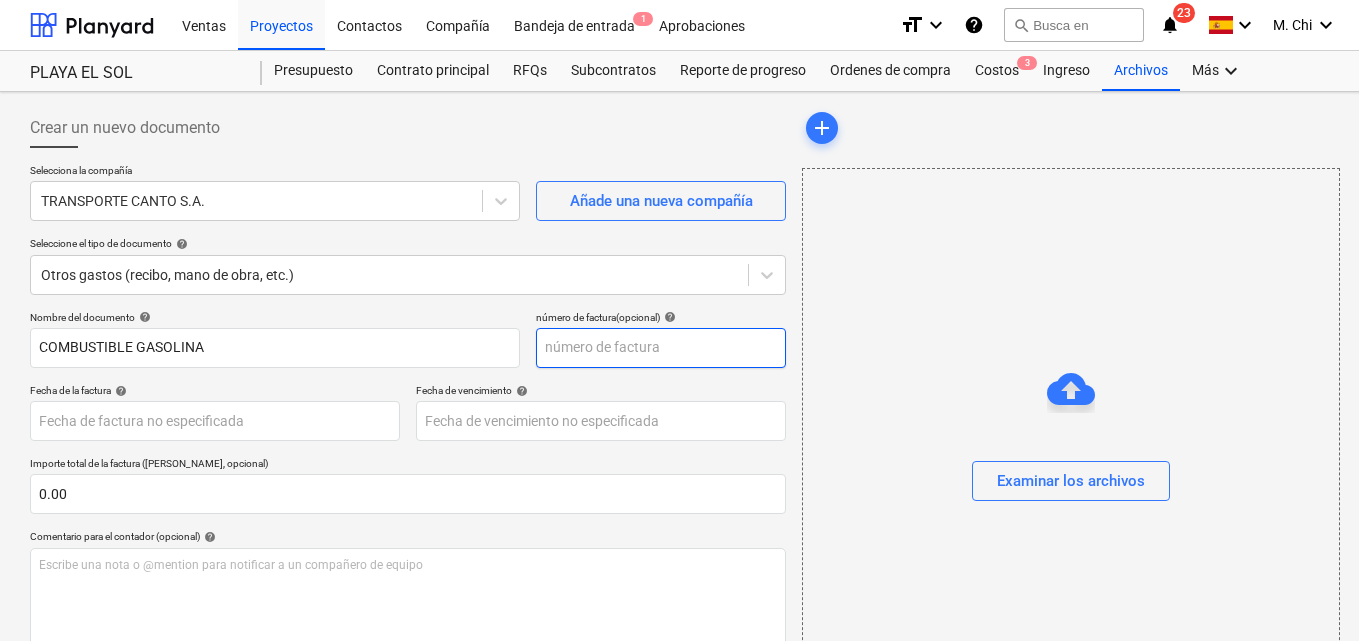 click at bounding box center (661, 348) 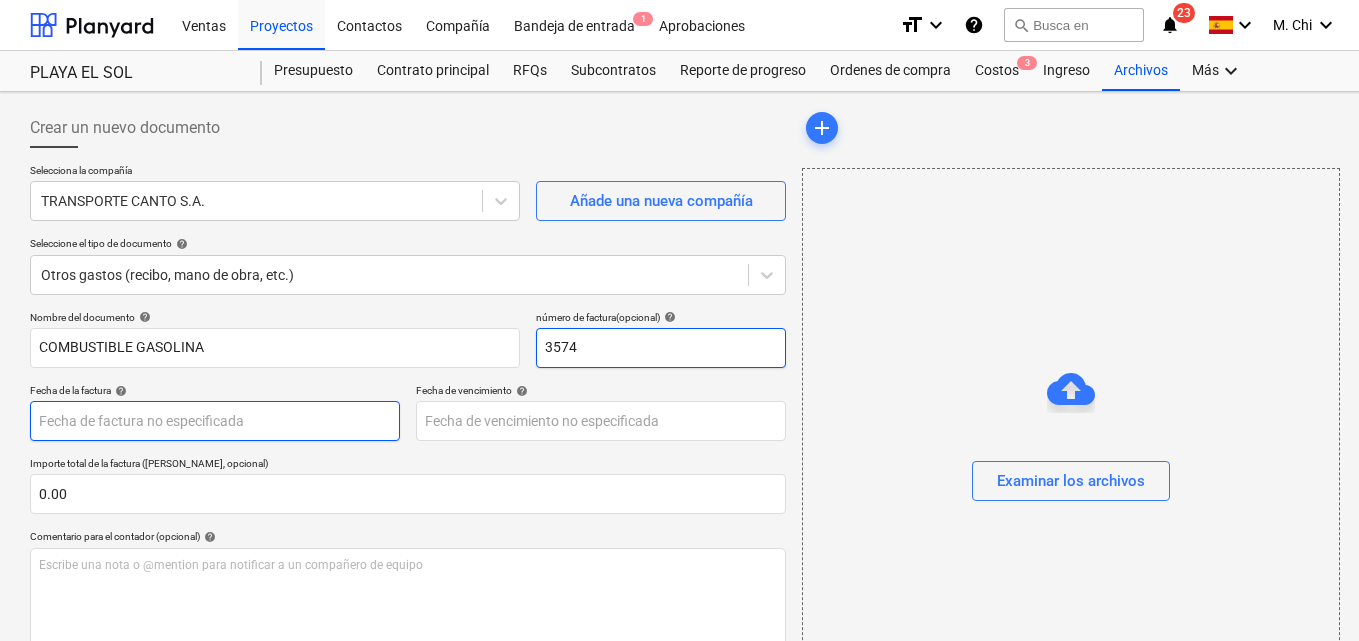 type on "3574" 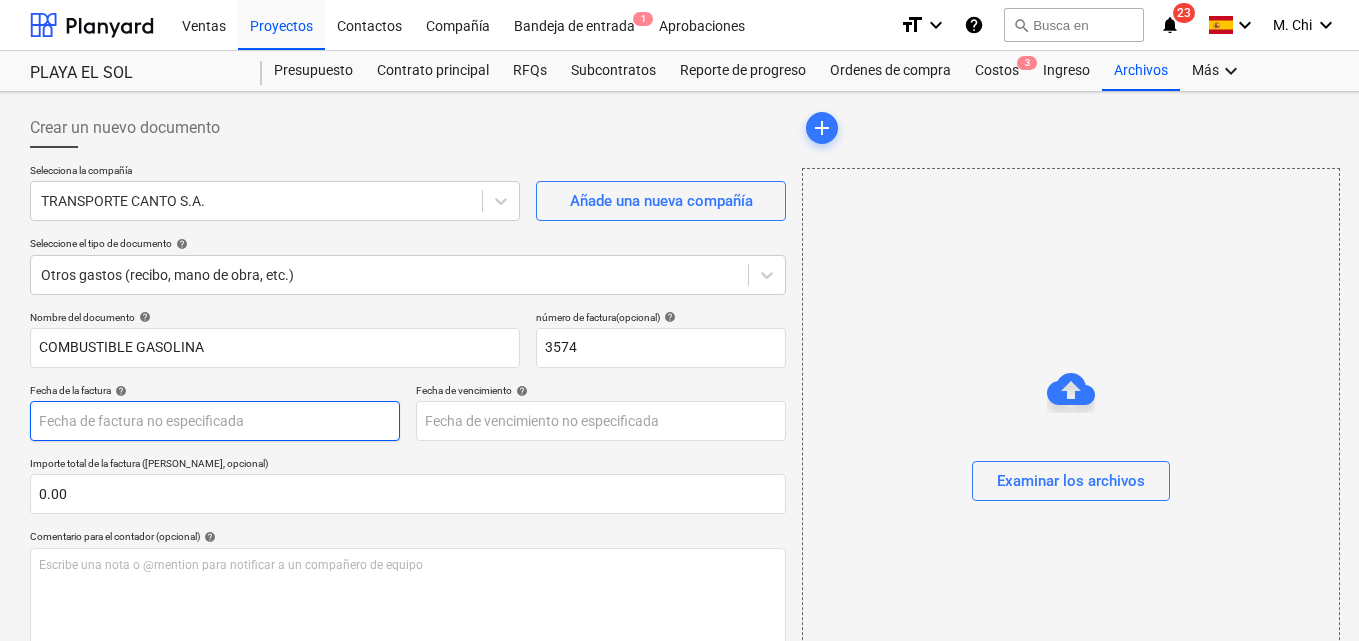 click on "Ventas Proyectos Contactos Compañía Bandeja de entrada 1 Aprobaciones format_size keyboard_arrow_down help search Busca en notifications 23 keyboard_arrow_down M. Chi keyboard_arrow_down PLAYA EL SOL  PLAYA EL SOL  Presupuesto Contrato principal RFQs Subcontratos Reporte de progreso Ordenes de compra Costos 3 Ingreso Archivos Más keyboard_arrow_down Crear un nuevo documento Selecciona la compañía TRANSPORTE CANTO S.A.   Añade una nueva compañía Seleccione el tipo de documento help Otros gastos (recibo, mano de obra, etc.) Nombre del documento help COMBUSTIBLE GASOLINA número de factura  (opcional) help 3574 Fecha de la factura help Press the down arrow key to interact with the calendar and
select a date. Press the question mark key to get the keyboard shortcuts for changing dates. Fecha de vencimiento help Press the down arrow key to interact with the calendar and
select a date. Press the question mark key to get the keyboard shortcuts for changing dates. 0.00 help ﻿ Despejado Guardar add" at bounding box center (679, 320) 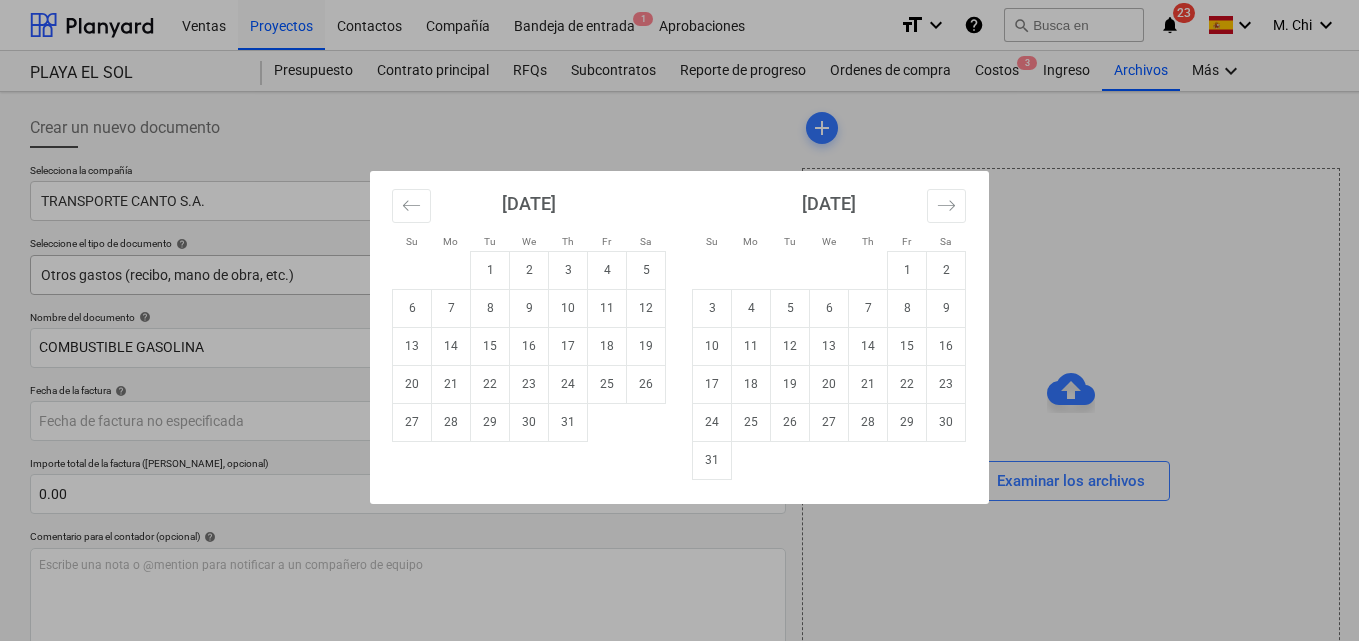 click on "2" at bounding box center [529, 270] 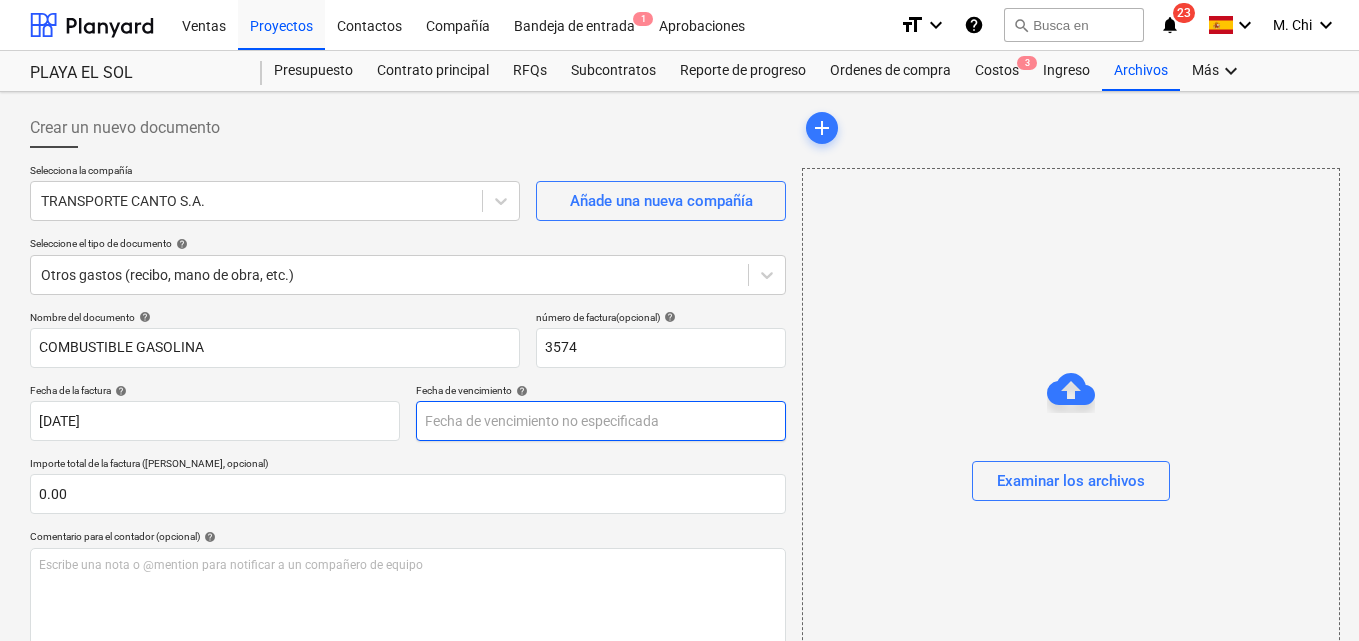 click on "Ventas Proyectos Contactos Compañía Bandeja de entrada 1 Aprobaciones format_size keyboard_arrow_down help search Busca en notifications 23 keyboard_arrow_down M. Chi keyboard_arrow_down PLAYA EL SOL  PLAYA EL SOL  Presupuesto Contrato principal RFQs Subcontratos Reporte de progreso Ordenes de compra Costos 3 Ingreso Archivos Más keyboard_arrow_down Crear un nuevo documento Selecciona la compañía TRANSPORTE CANTO S.A.   Añade una nueva compañía Seleccione el tipo de documento help Otros gastos (recibo, mano de obra, etc.) Nombre del documento help COMBUSTIBLE GASOLINA número de factura  (opcional) help 3574 Fecha de la factura help [DATE] 02.07.2025 Press the down arrow key to interact with the calendar and
select a date. Press the question mark key to get the keyboard shortcuts for changing dates. Fecha de vencimiento help Press the down arrow key to interact with the calendar and
select a date. Press the question mark key to get the keyboard shortcuts for changing dates. 0.00 help" at bounding box center (679, 320) 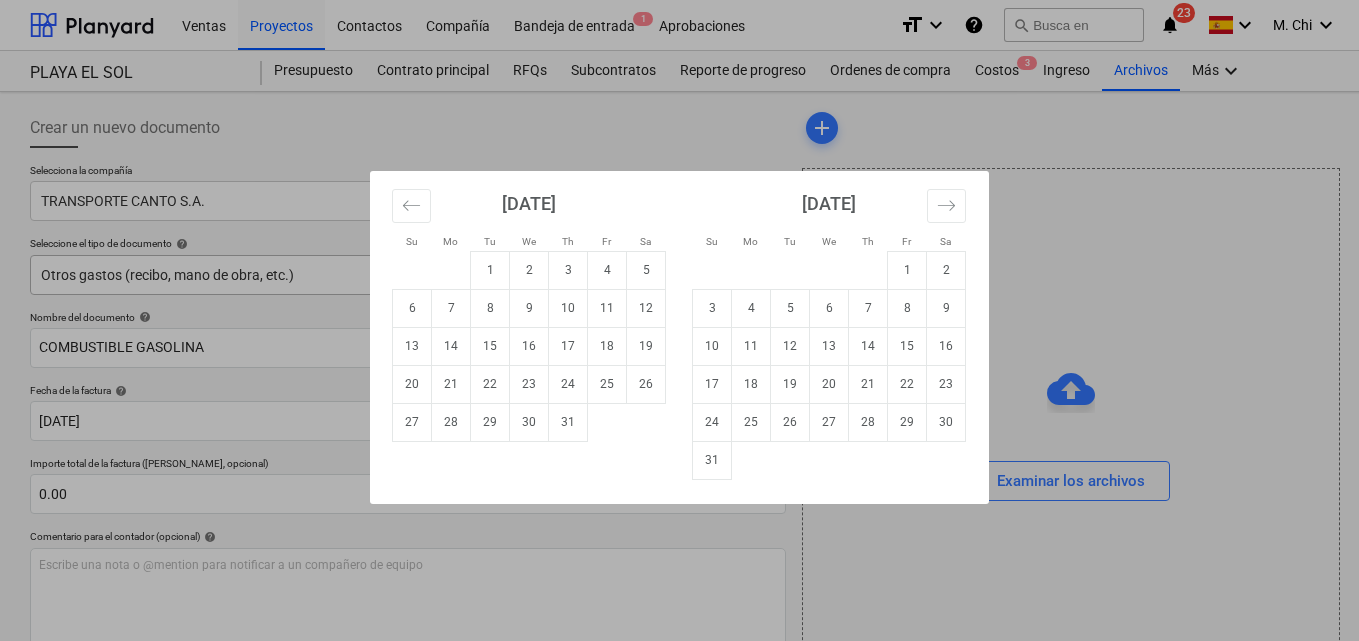 click on "2" at bounding box center (529, 270) 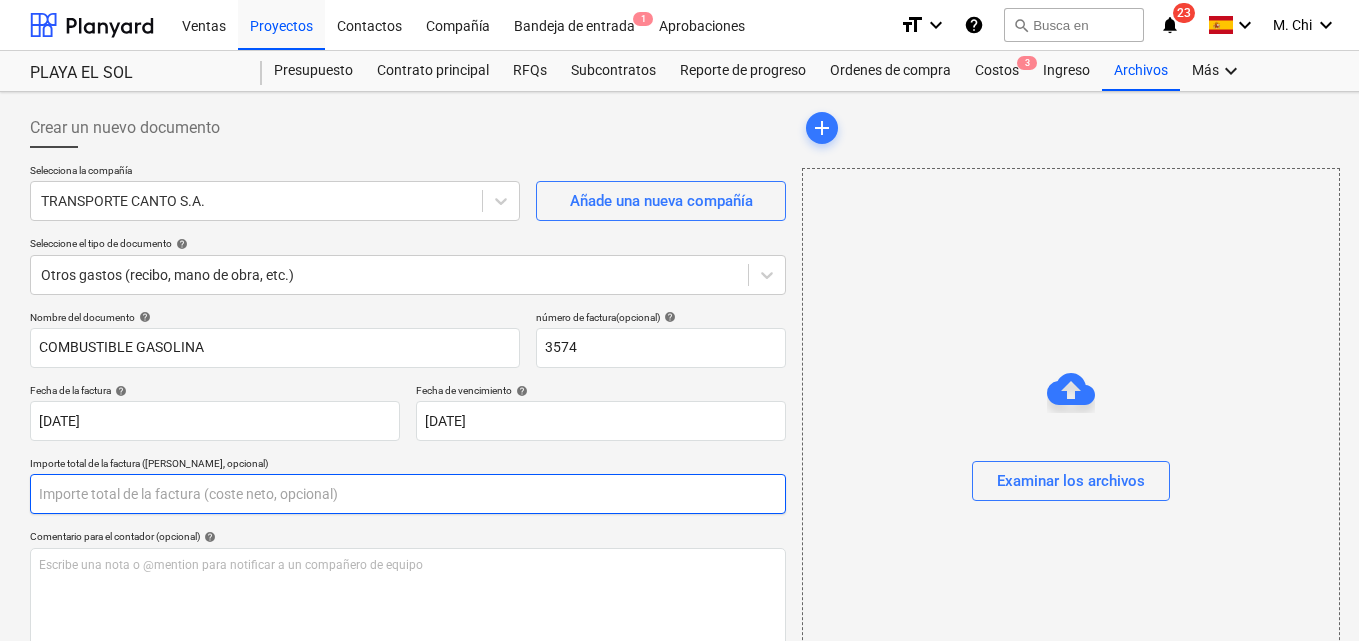 click at bounding box center (408, 494) 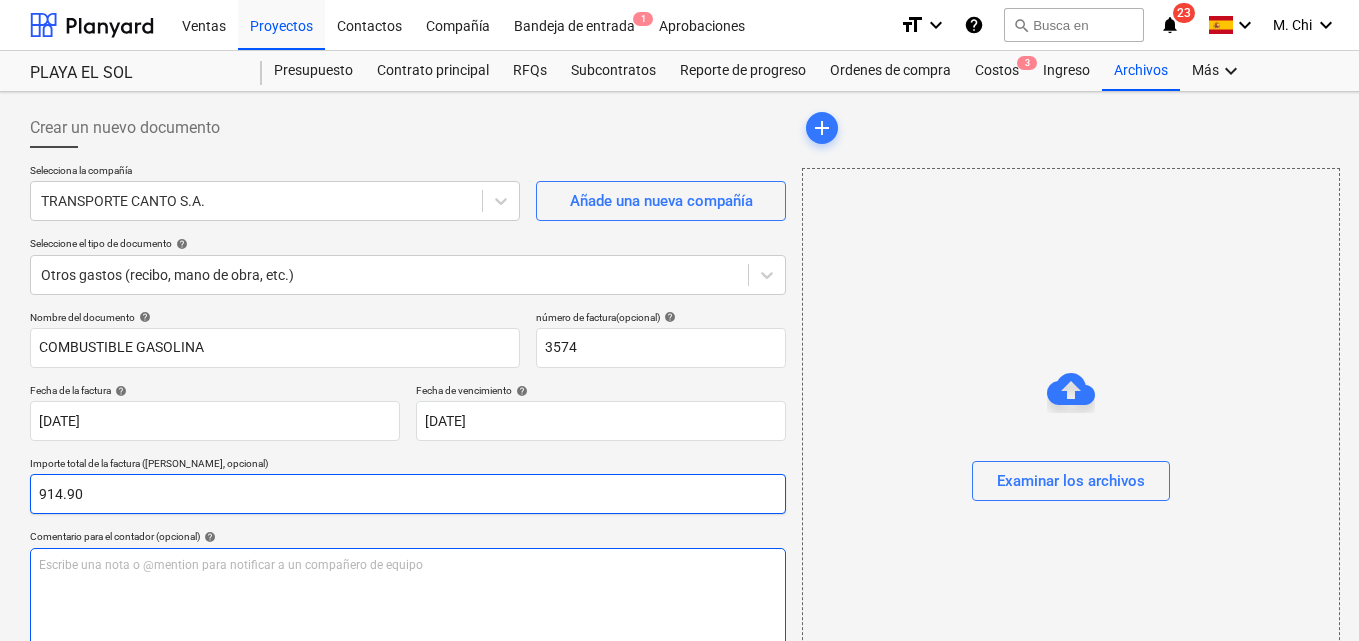 type on "914.90" 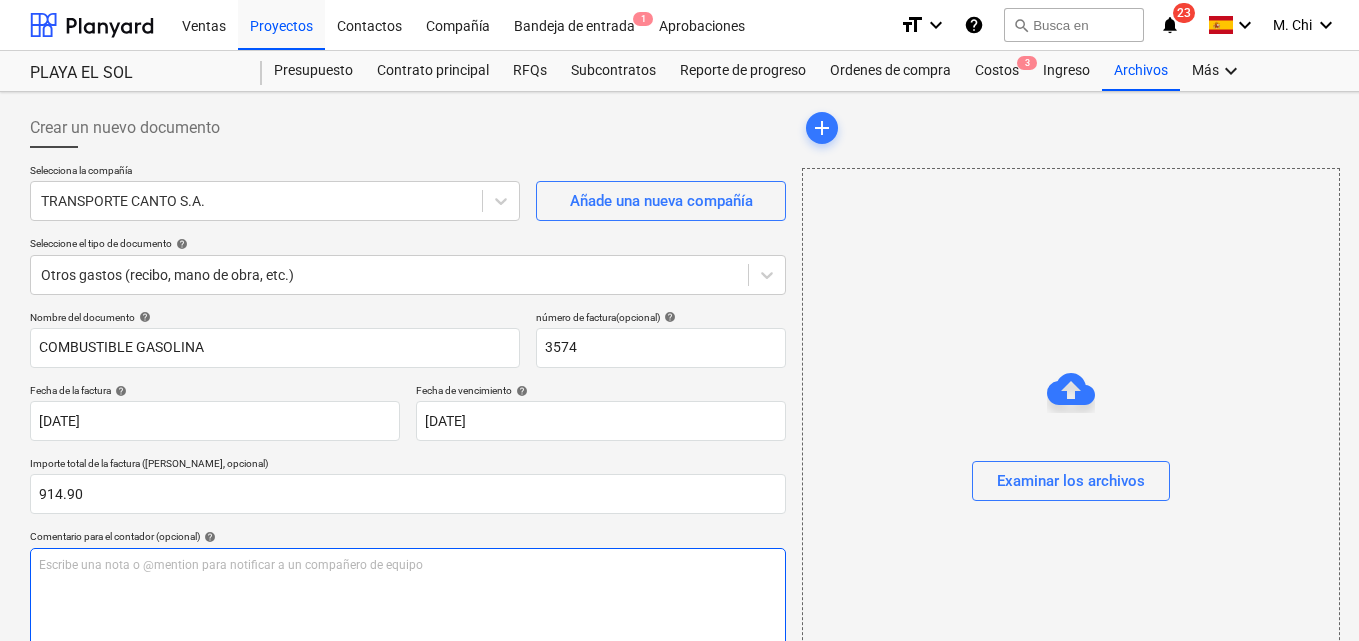 drag, startPoint x: 107, startPoint y: 579, endPoint x: 106, endPoint y: 558, distance: 21.023796 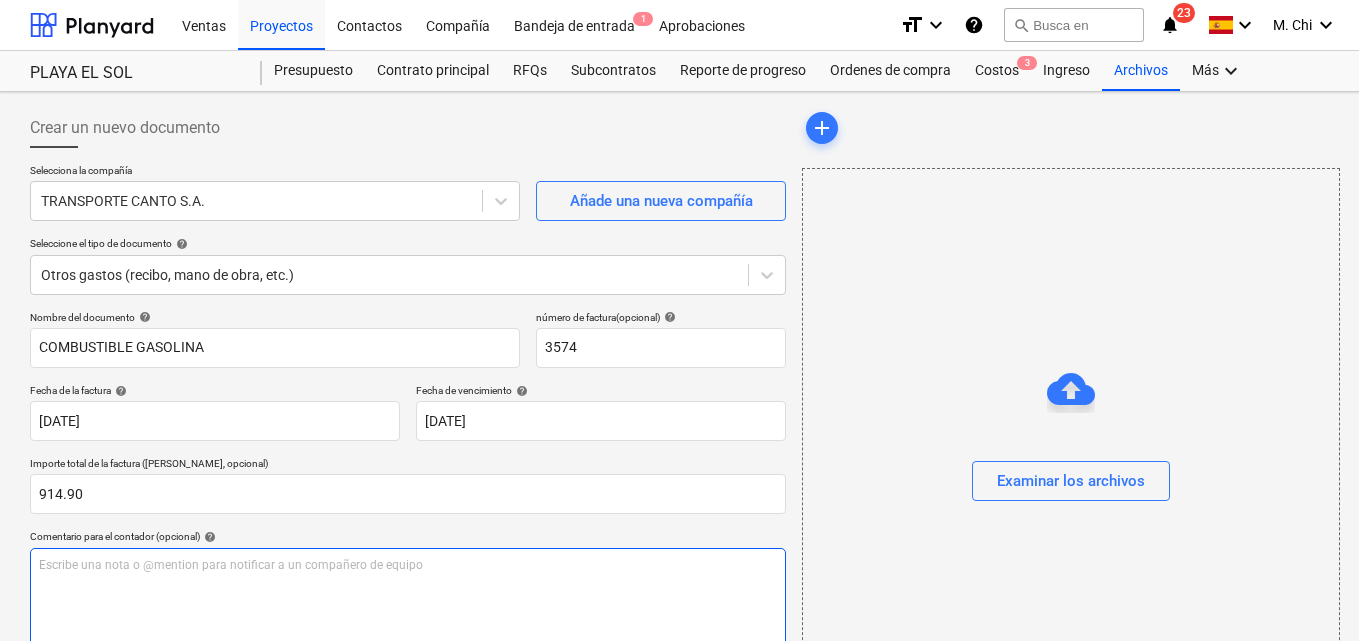 type 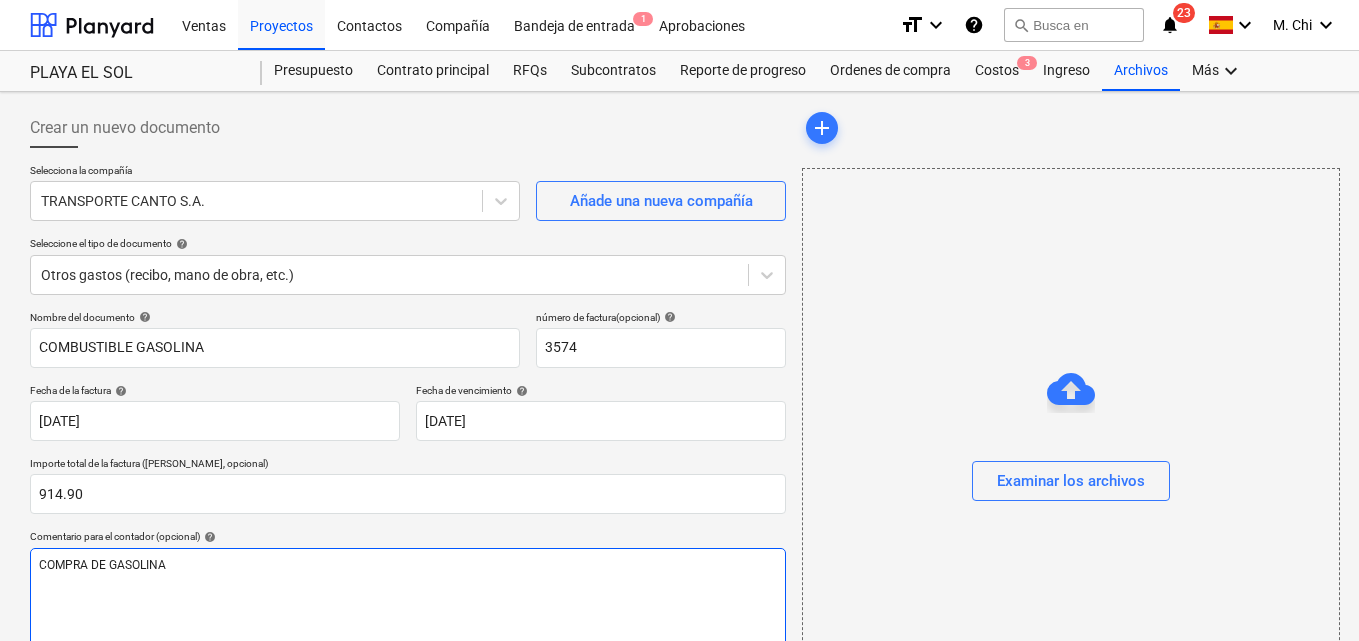 click on "COMPRA DE GASOLINA" at bounding box center (102, 565) 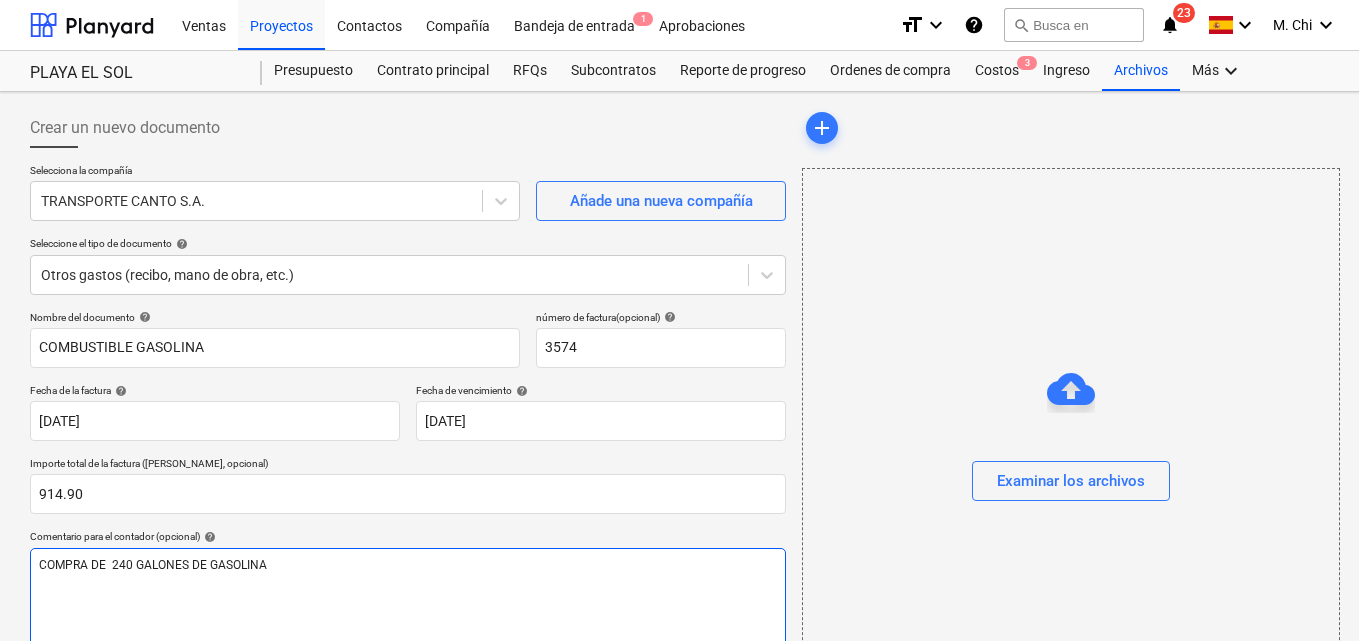 click on "COMPRA DE  240 GALONES DE GASOLINA" at bounding box center (408, 565) 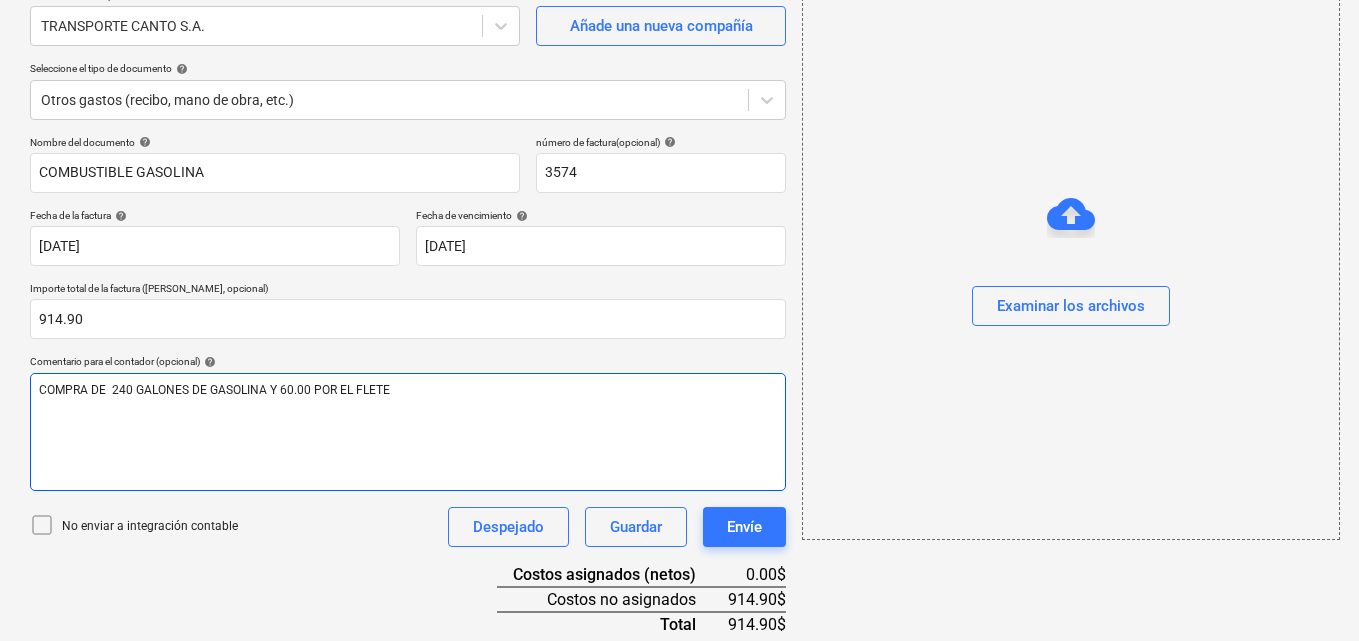 scroll, scrollTop: 259, scrollLeft: 0, axis: vertical 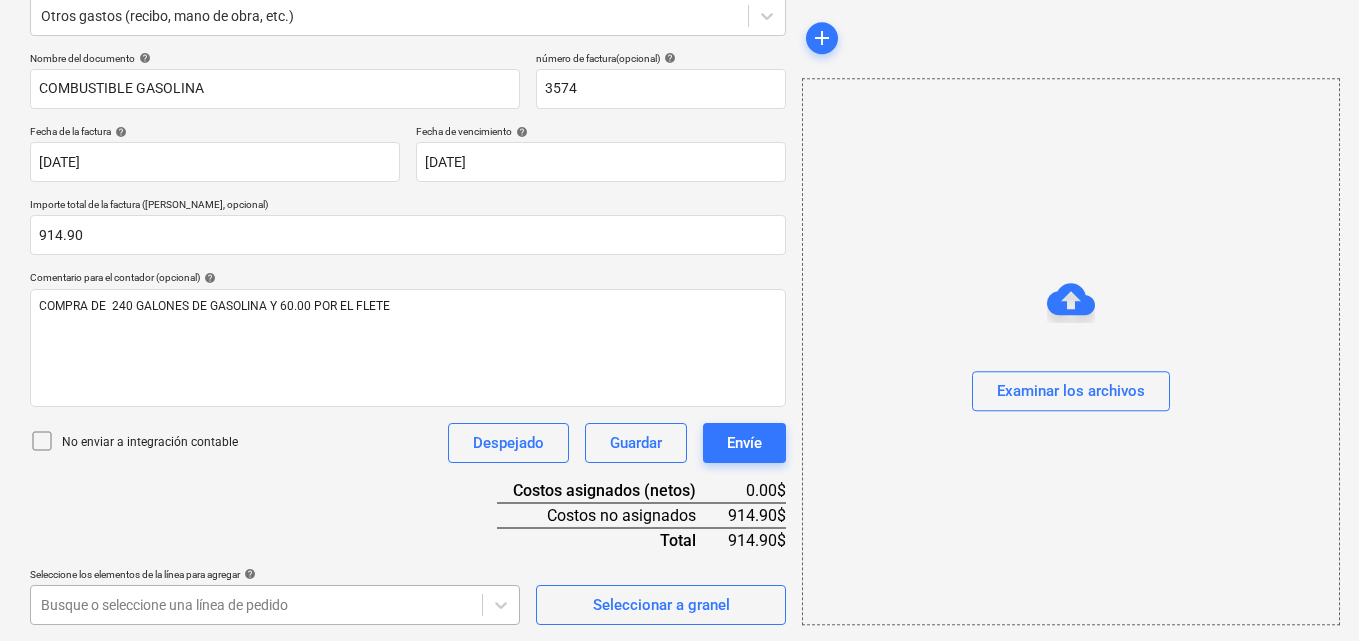 click on "Ventas Proyectos Contactos Compañía Bandeja de entrada 1 Aprobaciones format_size keyboard_arrow_down help search Busca en notifications 23 keyboard_arrow_down M. Chi keyboard_arrow_down PLAYA EL SOL  PLAYA EL SOL  Presupuesto Contrato principal RFQs Subcontratos Reporte de progreso Ordenes de compra Costos 3 Ingreso Archivos Más keyboard_arrow_down Crear un nuevo documento Selecciona la compañía TRANSPORTE CANTO S.A.   Añade una nueva compañía Seleccione el tipo de documento help Otros gastos (recibo, mano de obra, etc.) Nombre del documento help COMBUSTIBLE GASOLINA número de factura  (opcional) help 3574 Fecha de la factura help [DATE] 02.07.2025 Press the down arrow key to interact with the calendar and
select a date. Press the question mark key to get the keyboard shortcuts for changing dates. Fecha de vencimiento help [DATE] 02.07.2025 Importe total de la factura (coste neto, opcional) 914.90 Comentario para el contador (opcional) help No enviar a integración contable Guardar" at bounding box center (679, 61) 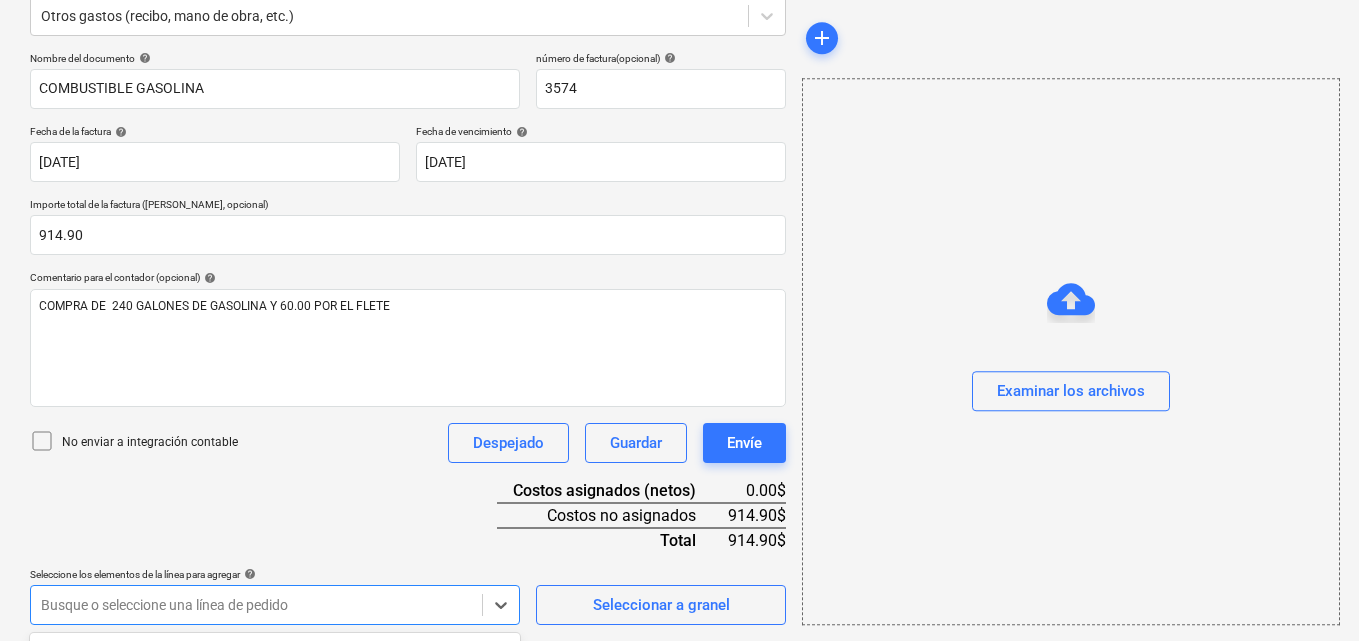 scroll, scrollTop: 555, scrollLeft: 0, axis: vertical 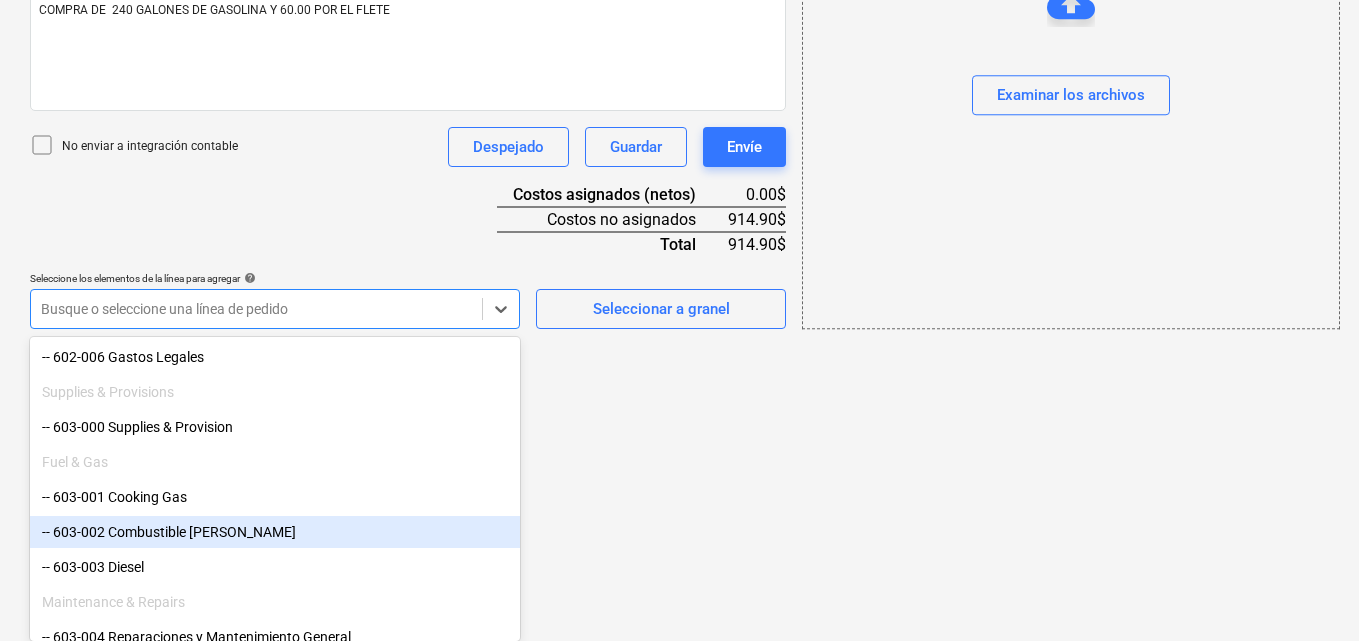 click on "--  603-002 Combustible [PERSON_NAME]" at bounding box center (275, 532) 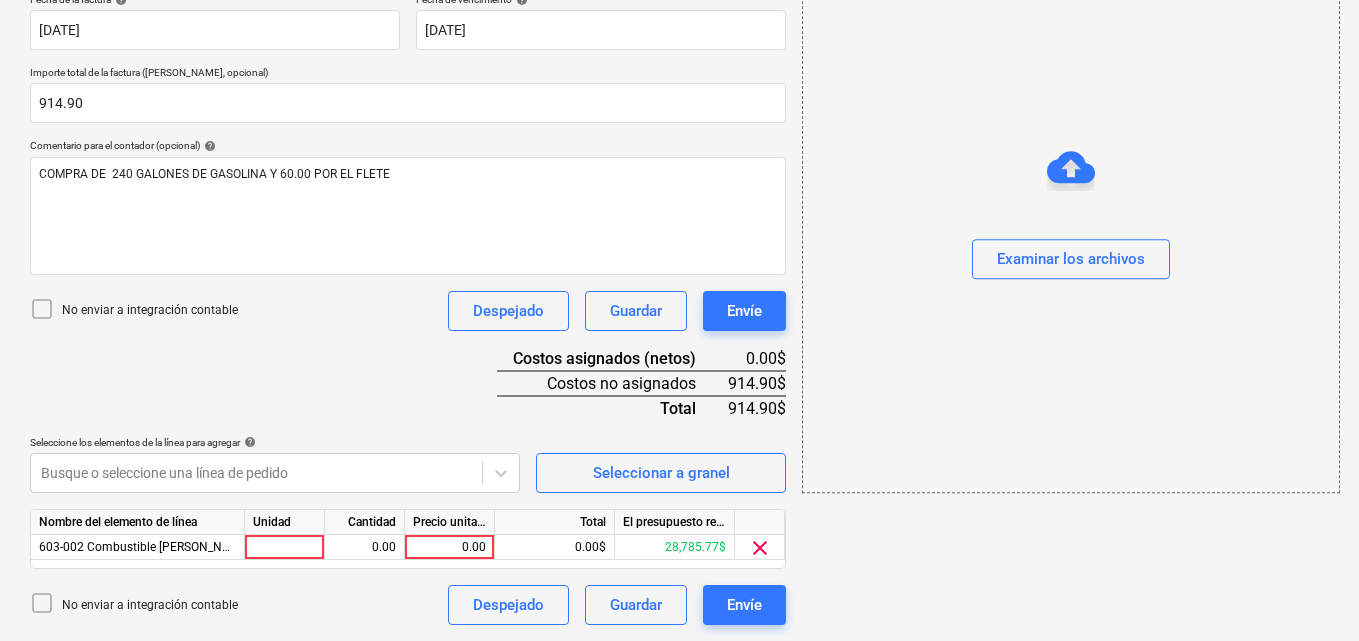 click on "Ventas Proyectos Contactos Compañía Bandeja de entrada 1 Aprobaciones format_size keyboard_arrow_down help search Busca en notifications 23 keyboard_arrow_down M. Chi keyboard_arrow_down PLAYA EL SOL  PLAYA EL SOL  Presupuesto Contrato principal RFQs Subcontratos Reporte de progreso Ordenes de compra Costos 3 Ingreso Archivos Más keyboard_arrow_down Crear un nuevo documento Selecciona la compañía TRANSPORTE CANTO S.A.   Añade una nueva compañía Seleccione el tipo de documento help Otros gastos (recibo, mano de obra, etc.) Nombre del documento help COMBUSTIBLE GASOLINA número de factura  (opcional) help 3574 Fecha de la factura help [DATE] 02.07.2025 Press the down arrow key to interact with the calendar and
select a date. Press the question mark key to get the keyboard shortcuts for changing dates. Fecha de vencimiento help [DATE] 02.07.2025 Importe total de la factura (coste neto, opcional) 914.90 Comentario para el contador (opcional) help No enviar a integración contable" at bounding box center [679, -71] 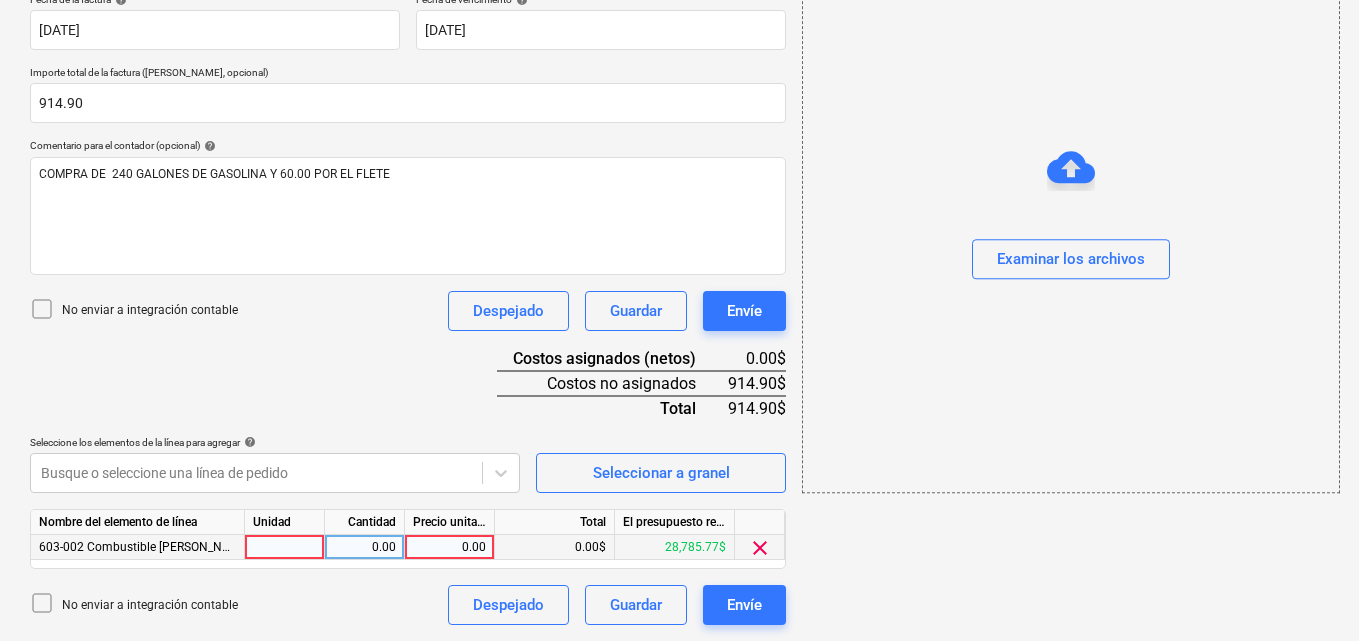 click at bounding box center [285, 547] 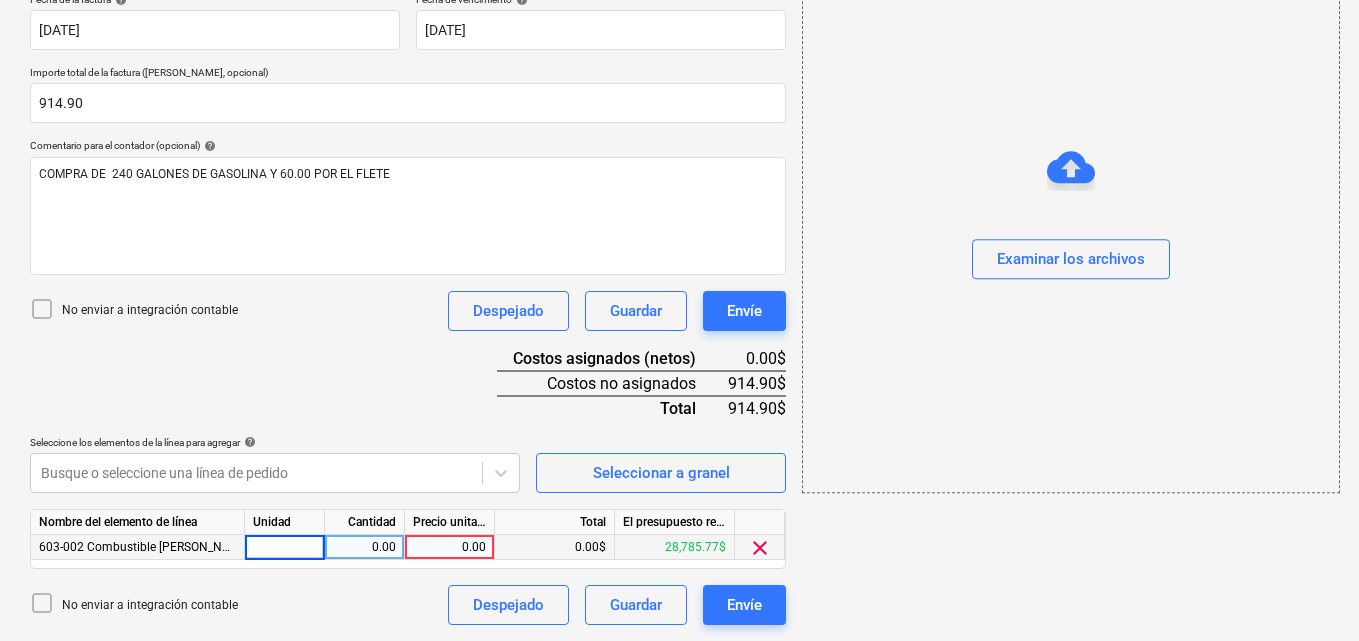 type on "1" 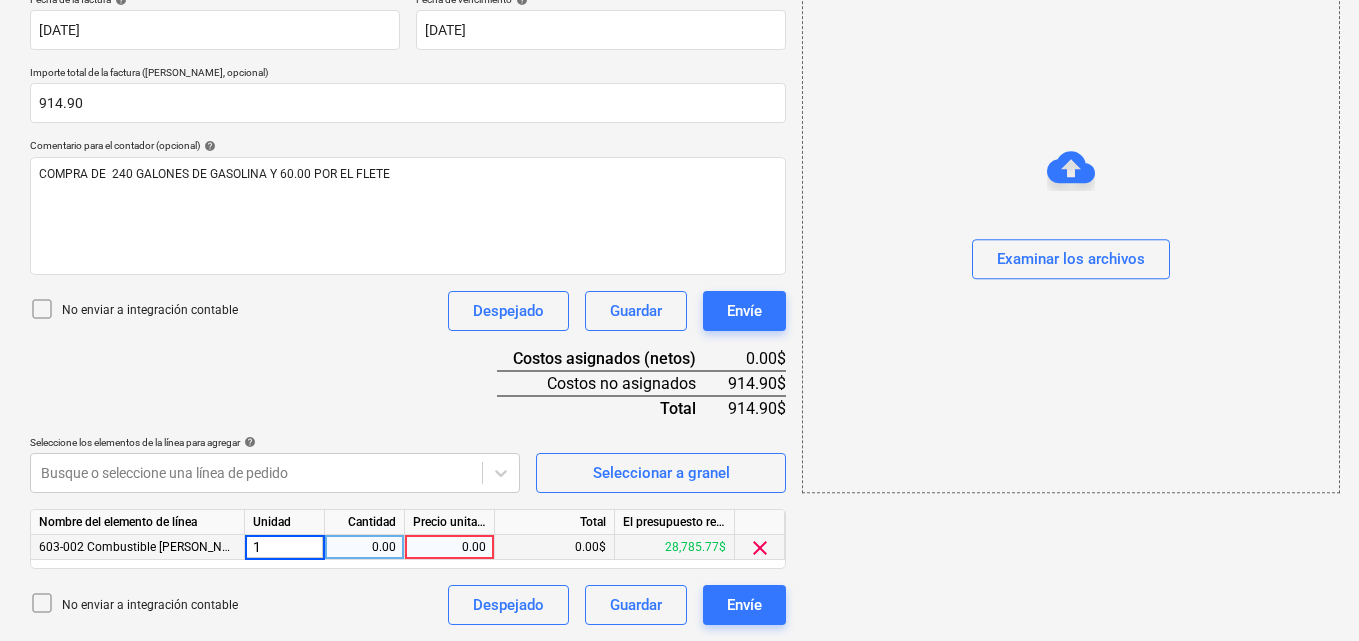 click on "0.00" at bounding box center [449, 547] 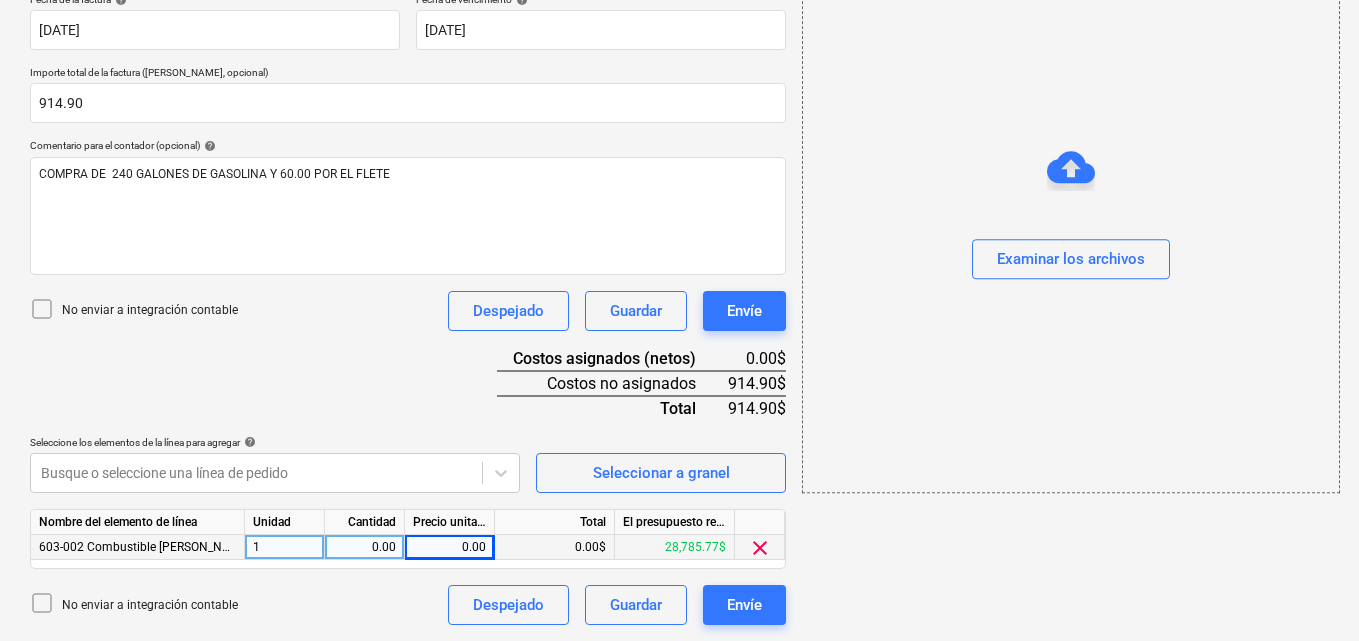 click on "Cantidad" at bounding box center [365, 522] 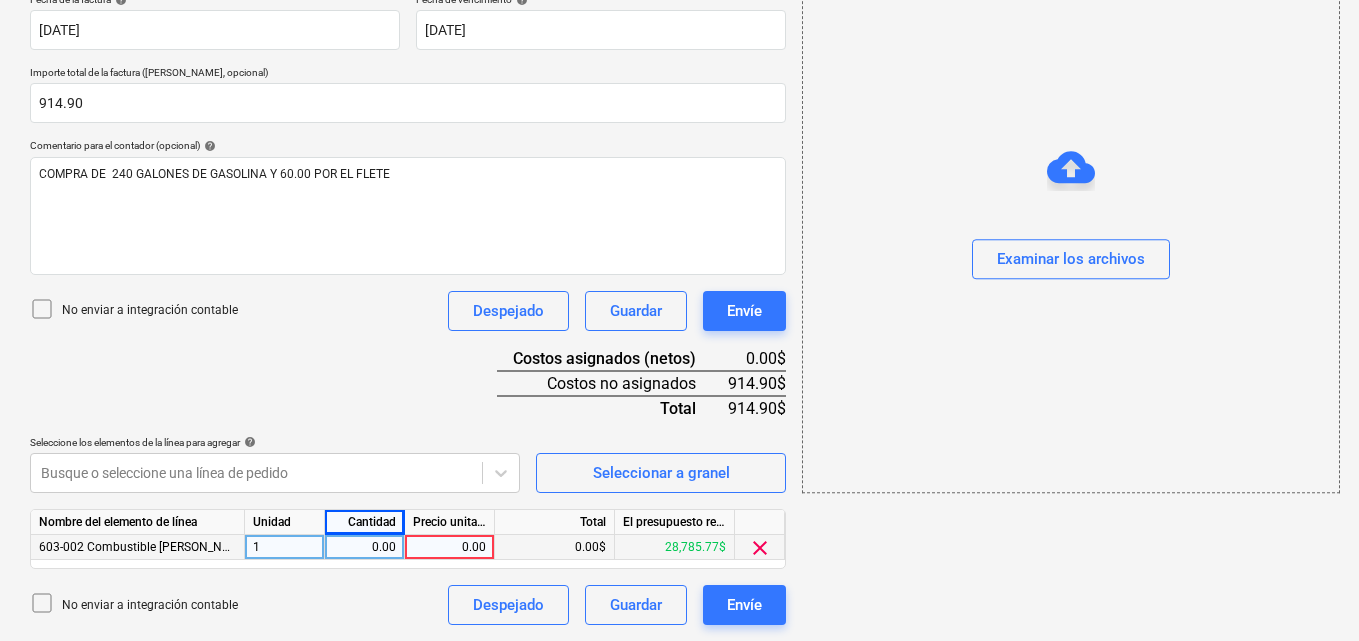 click on "0.00" at bounding box center [364, 547] 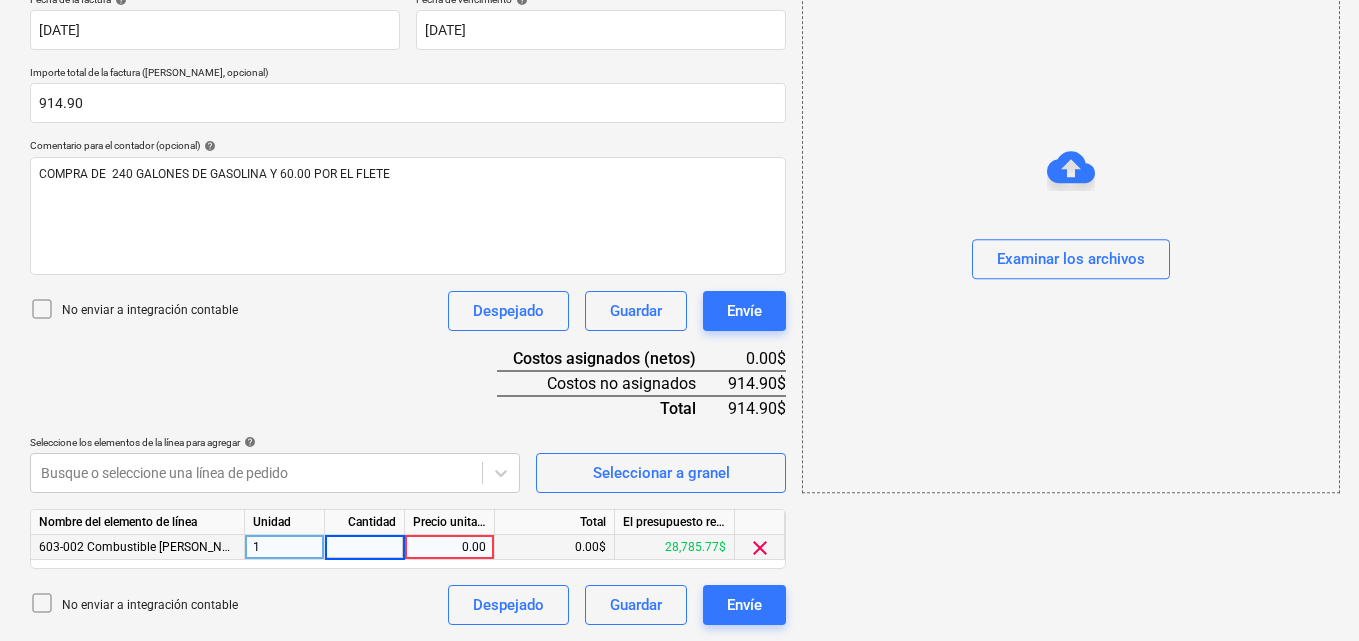 type on "1" 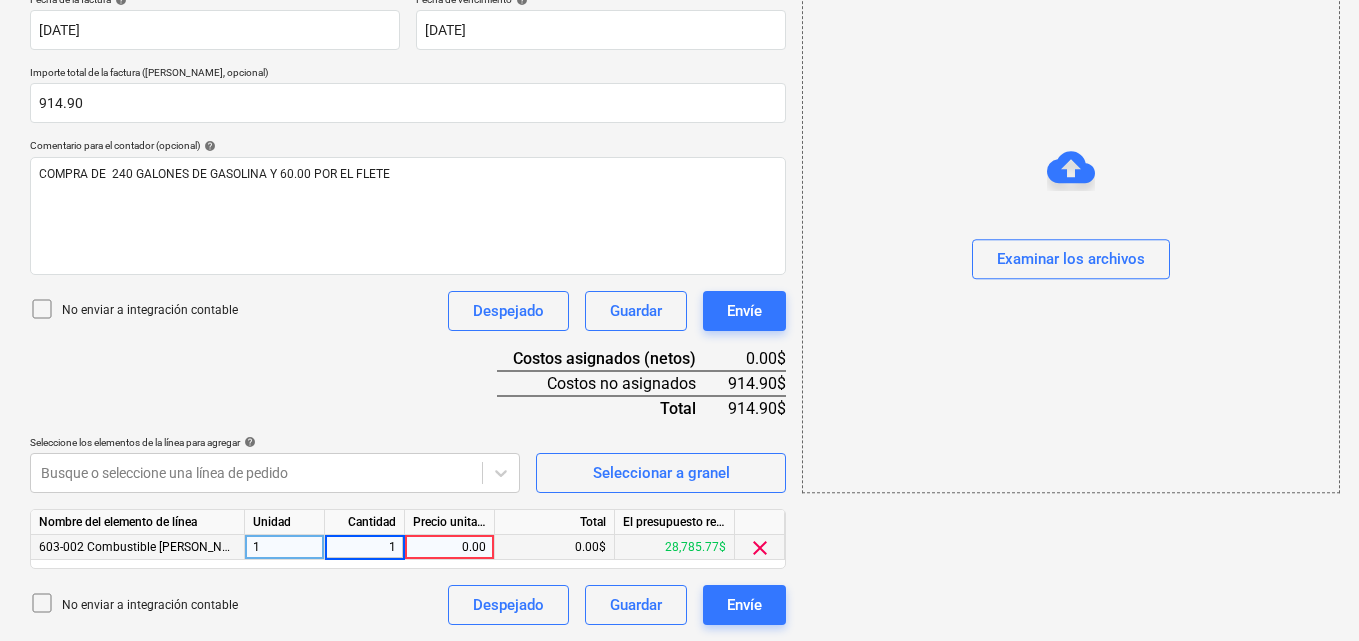 click on "0.00" at bounding box center [449, 547] 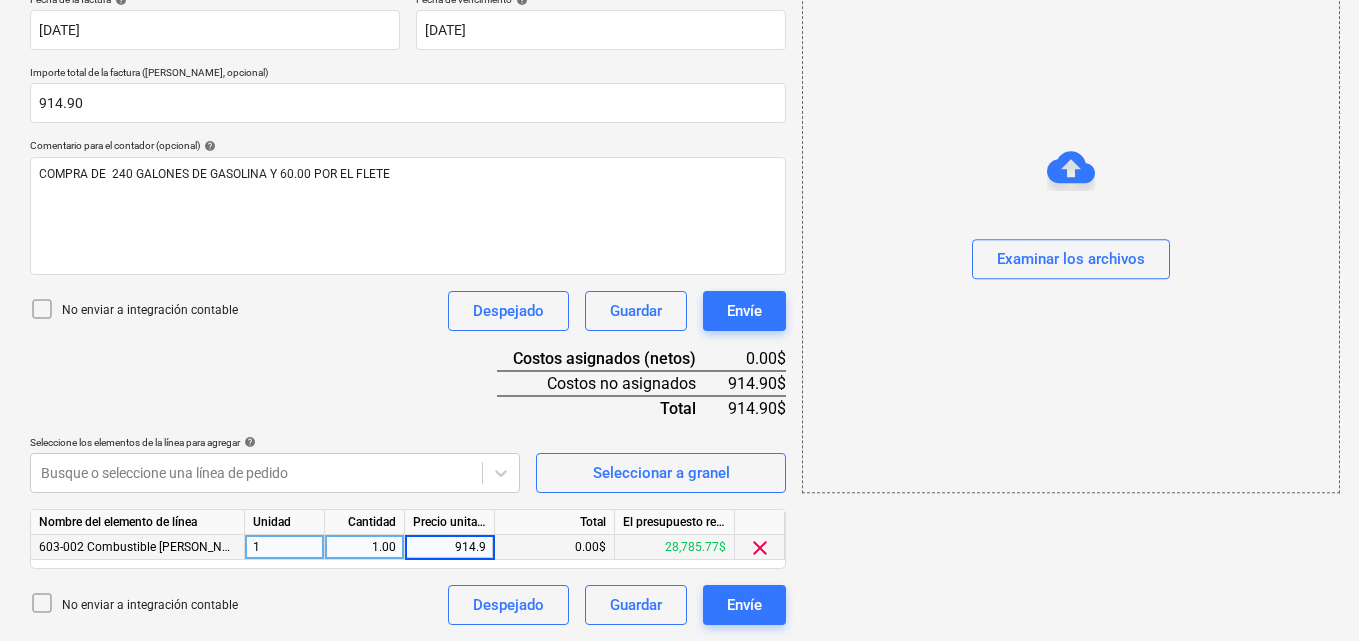 type on "914.90" 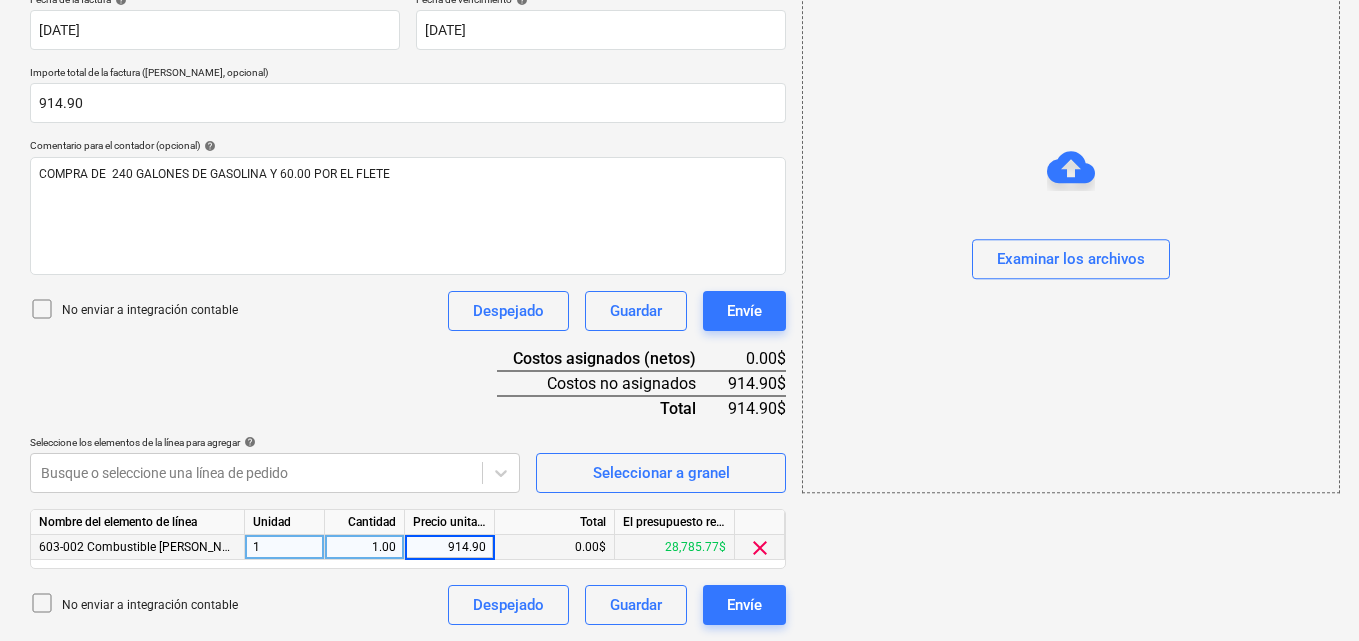 click on "add Examinar los archivos" at bounding box center (1070, 171) 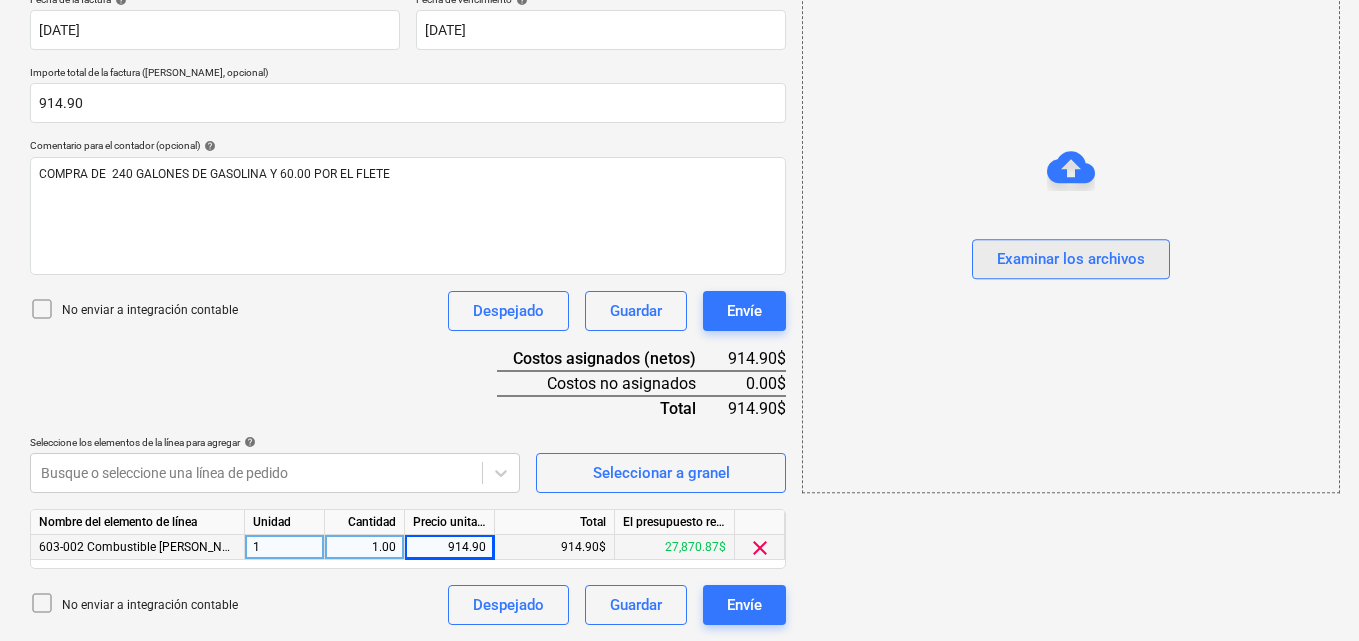 click on "Examinar los archivos" at bounding box center (1071, 260) 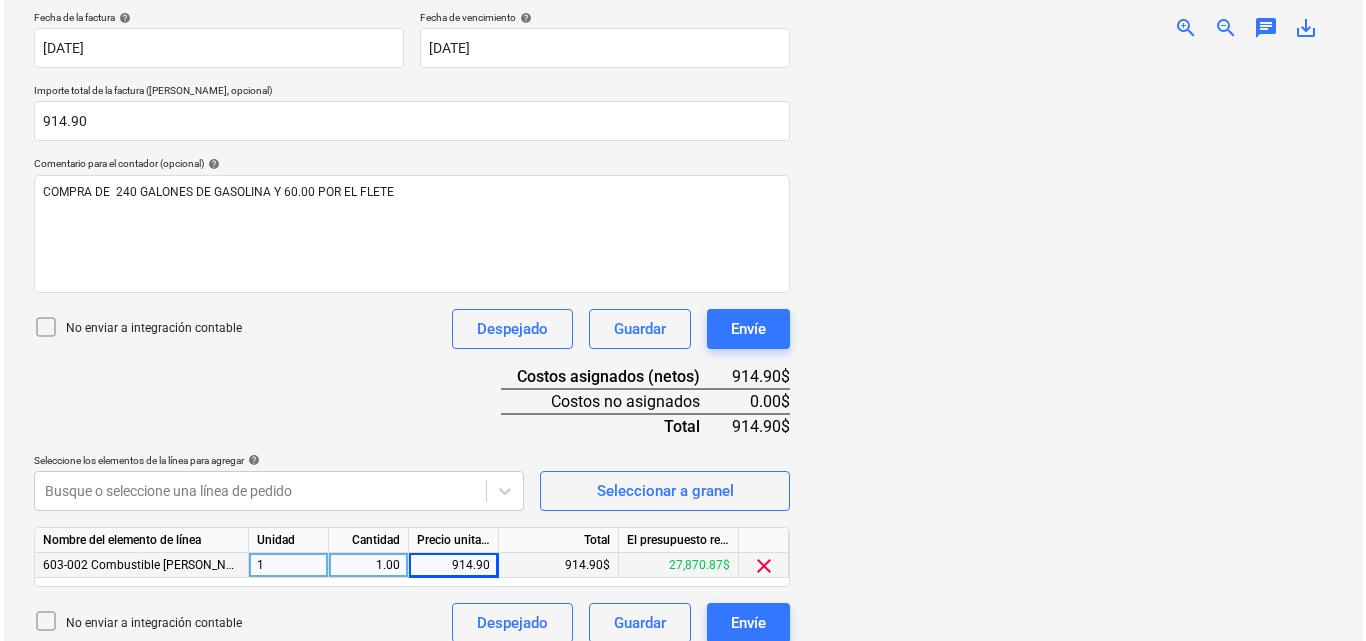 scroll, scrollTop: 391, scrollLeft: 0, axis: vertical 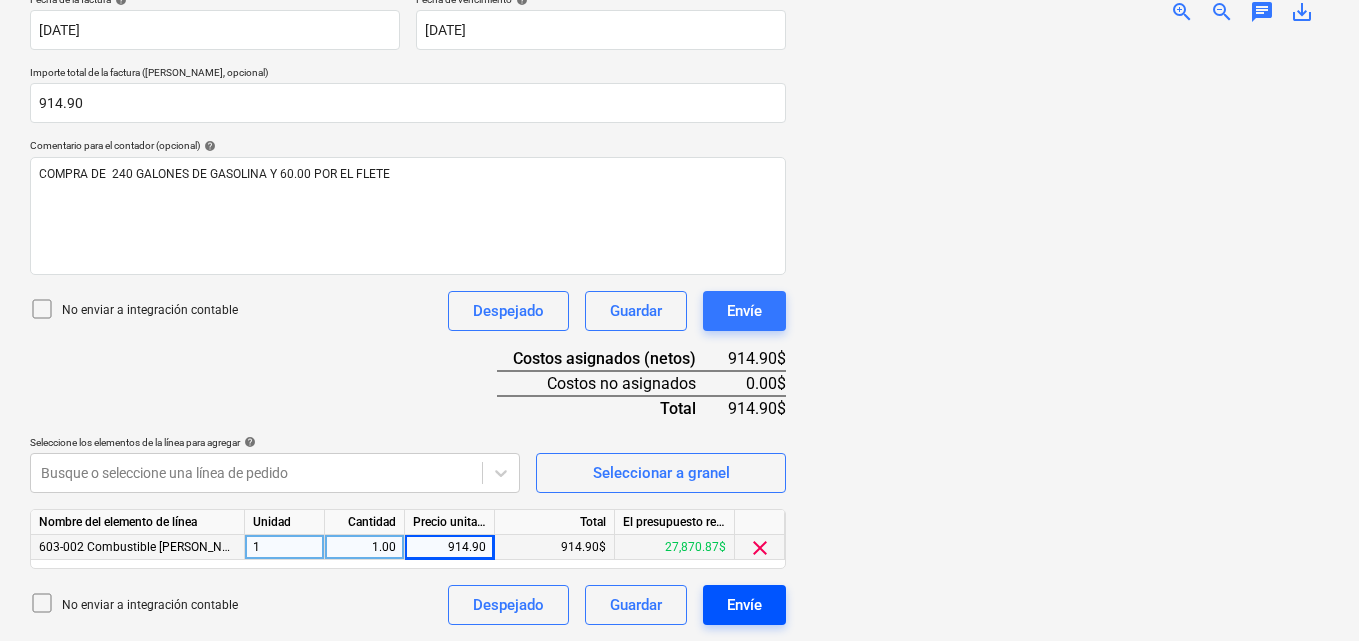 click on "Envíe" at bounding box center [744, 605] 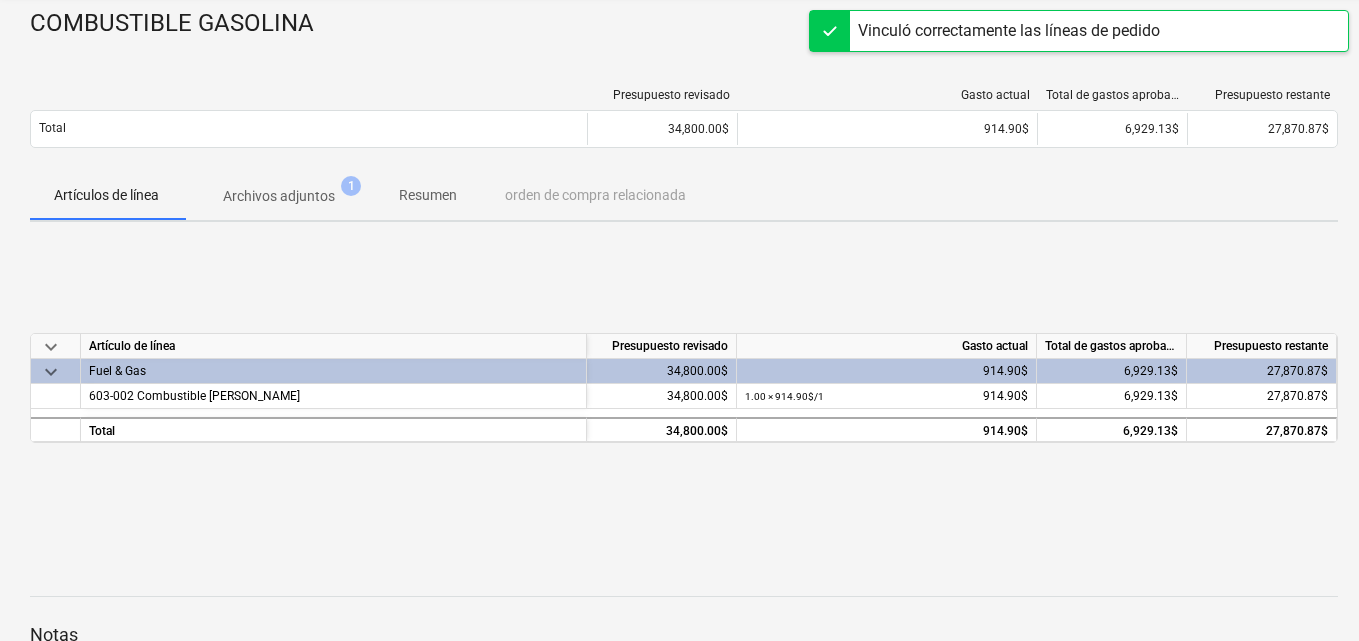 scroll, scrollTop: 0, scrollLeft: 0, axis: both 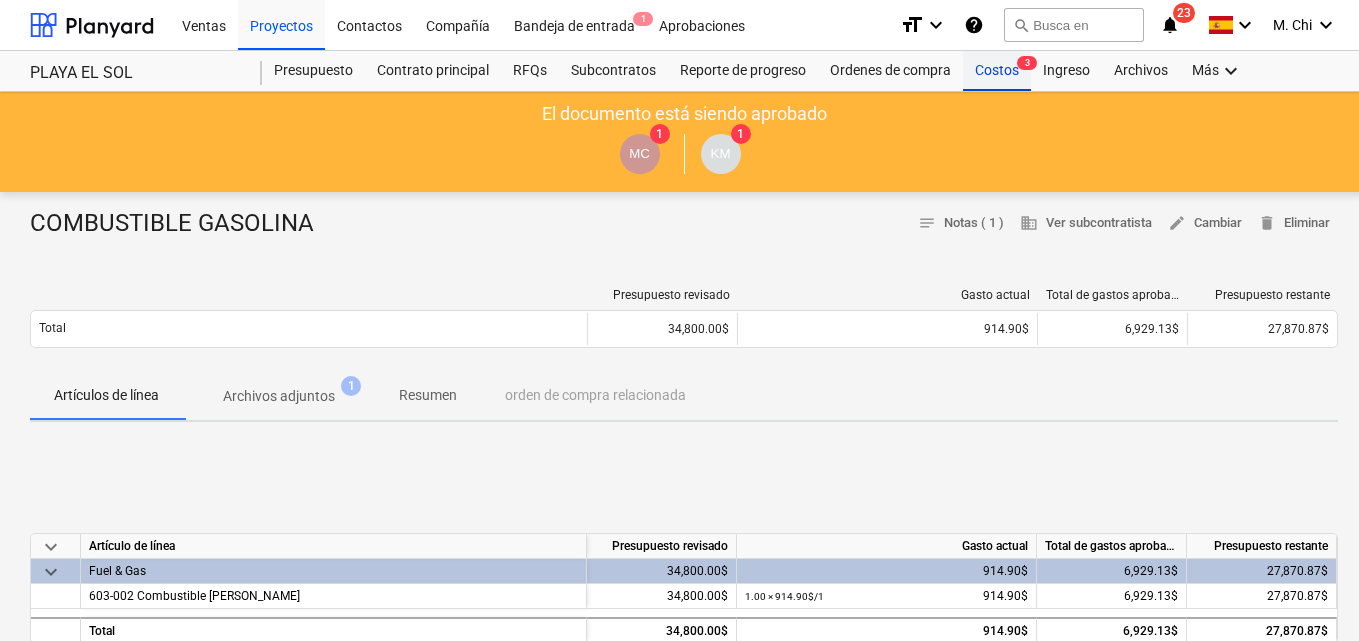 click on "Costos 3" at bounding box center (997, 71) 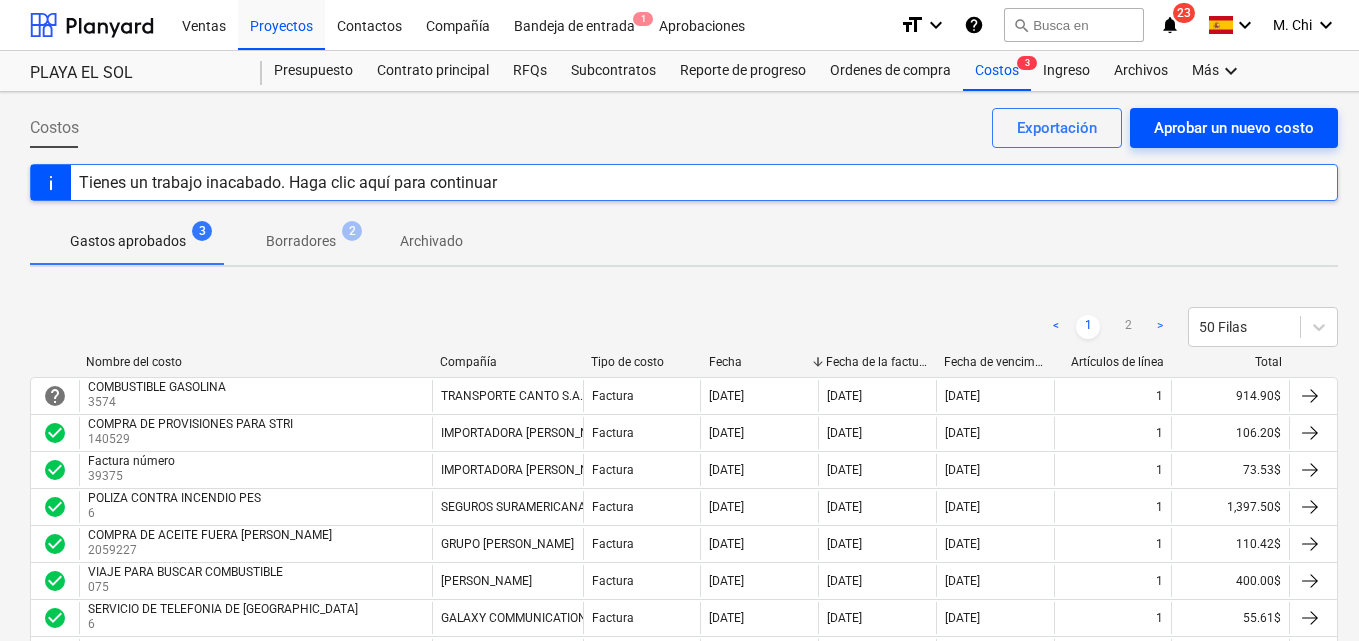 click on "Aprobar un nuevo costo" at bounding box center [1234, 128] 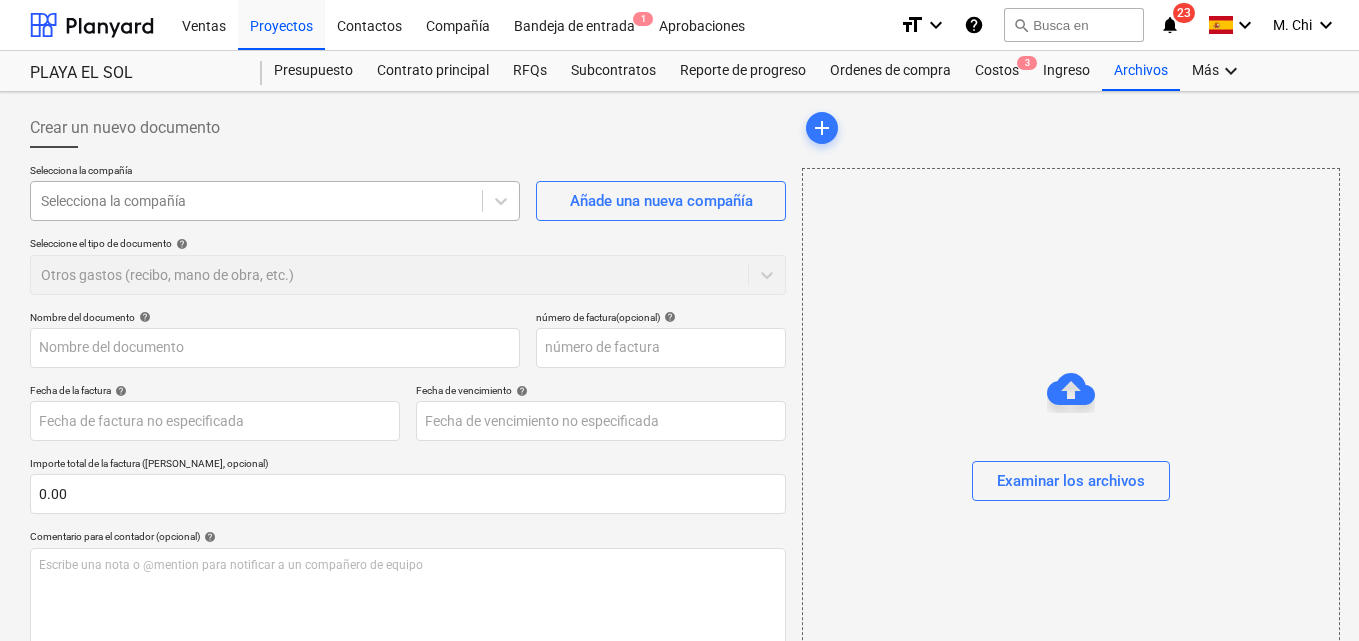 drag, startPoint x: 253, startPoint y: 178, endPoint x: 263, endPoint y: 194, distance: 18.867962 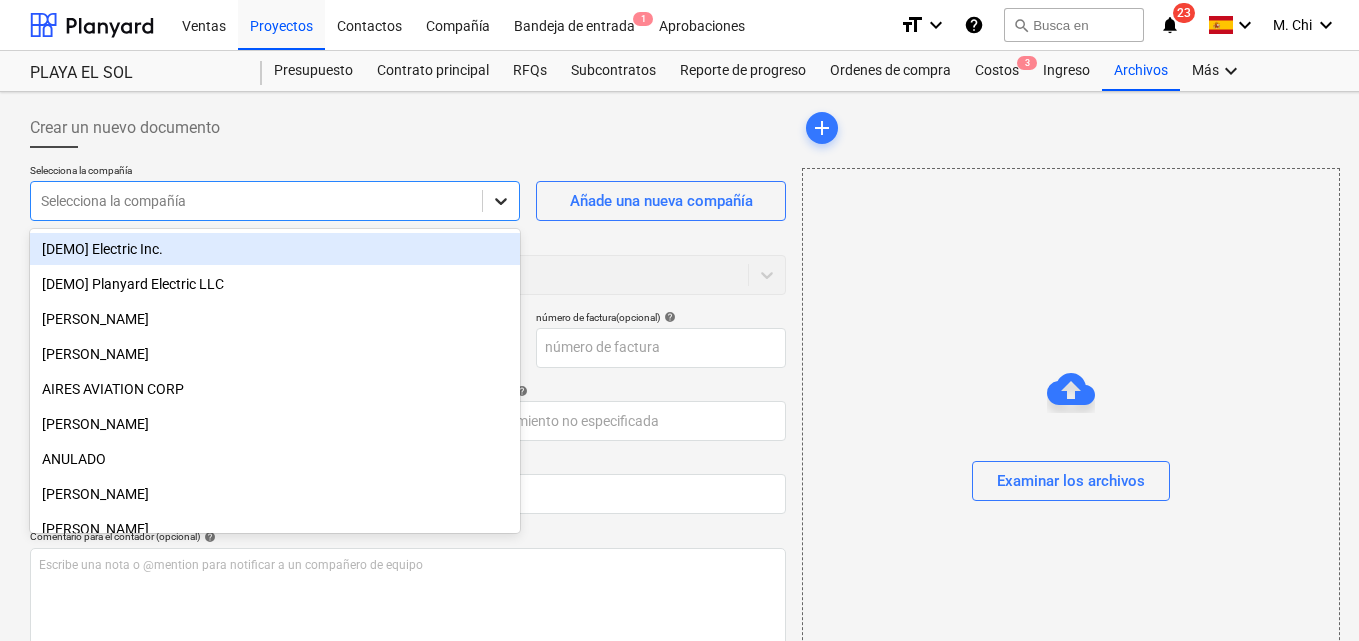 click 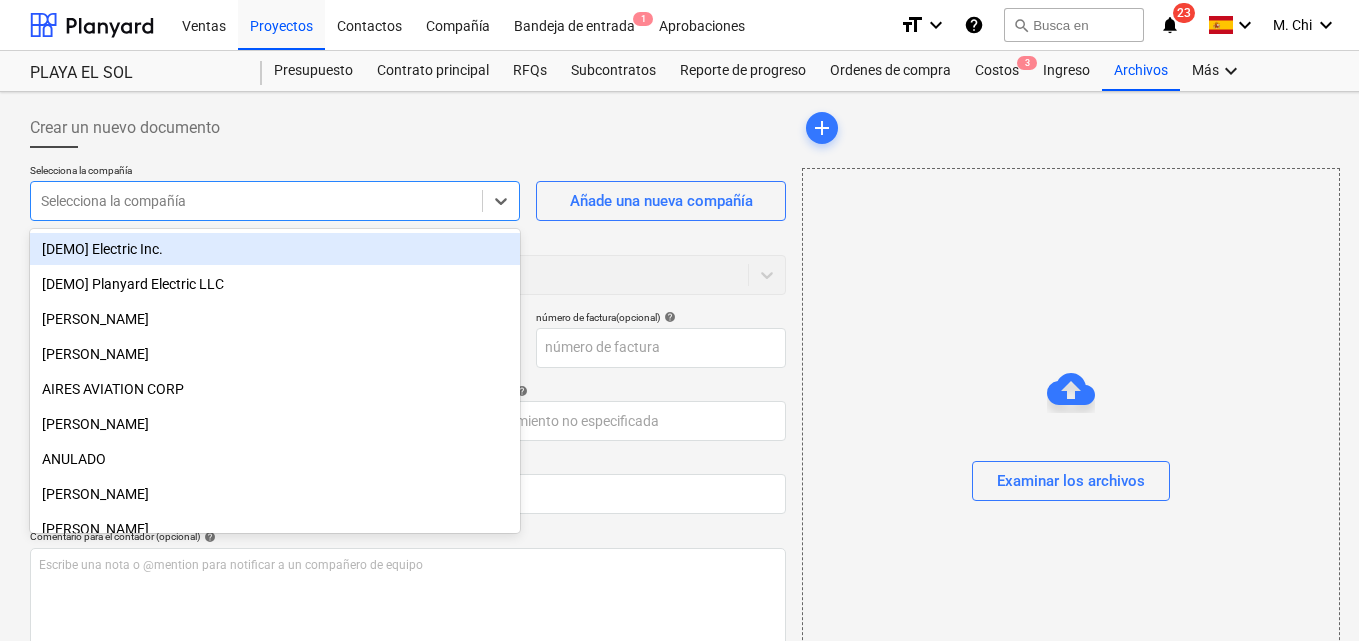 click at bounding box center (256, 201) 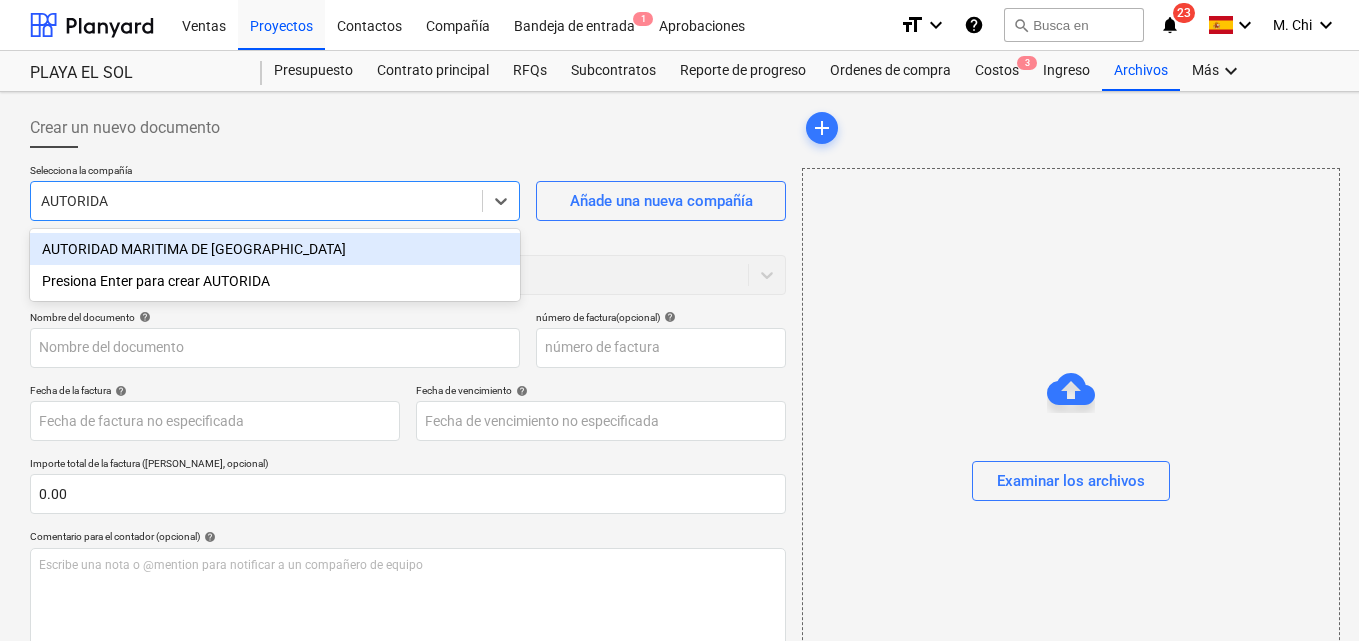 type on "AUTORIDAD" 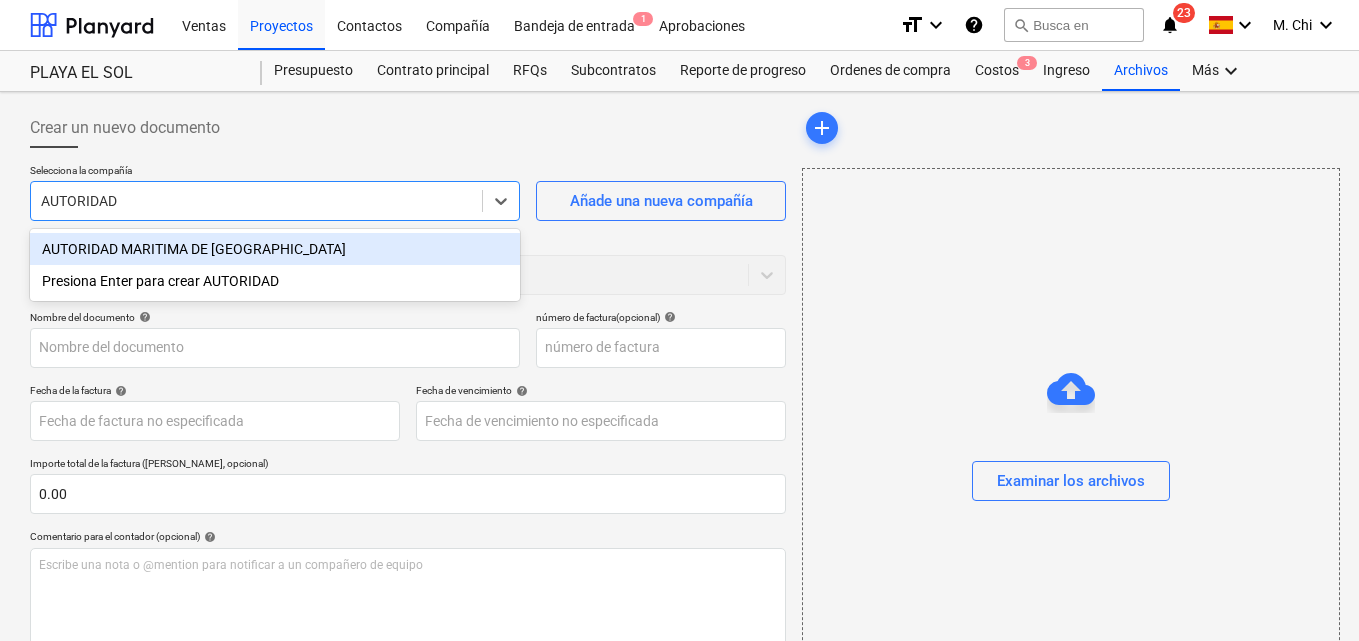 click on "AUTORIDAD MARITIMA DE [GEOGRAPHIC_DATA]" at bounding box center (275, 249) 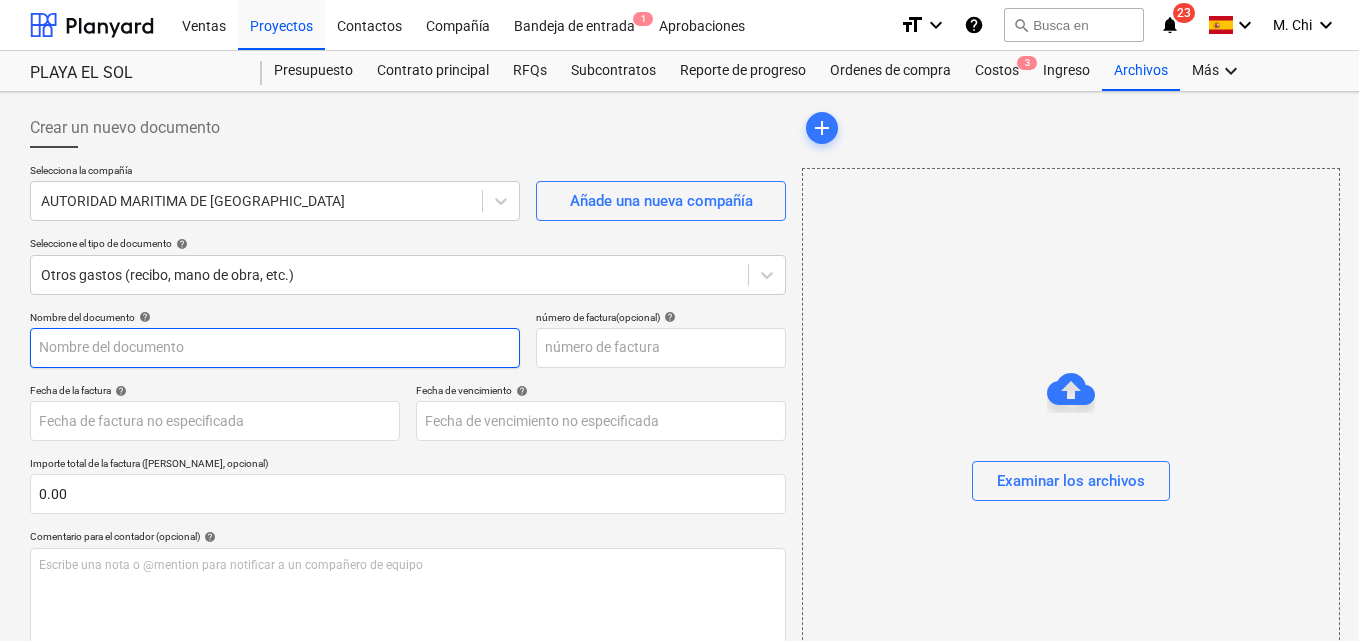 click at bounding box center [275, 348] 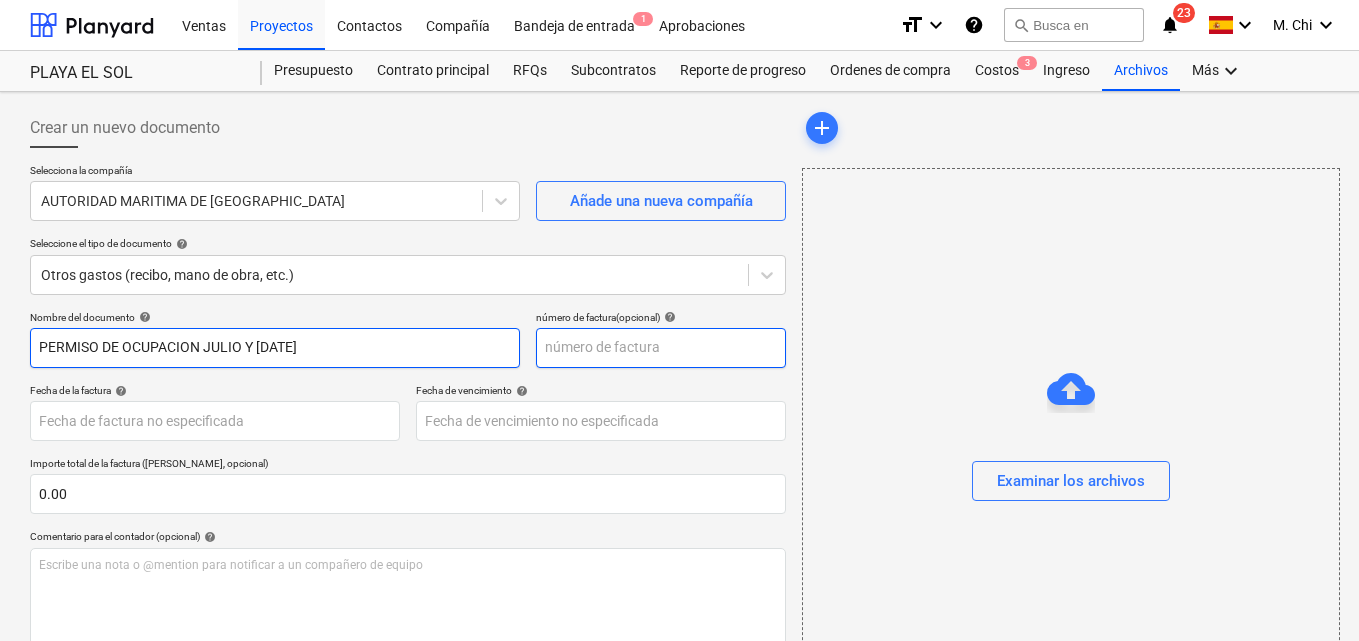 type on "PERMISO DE OCUPACION JULIO Y [DATE]" 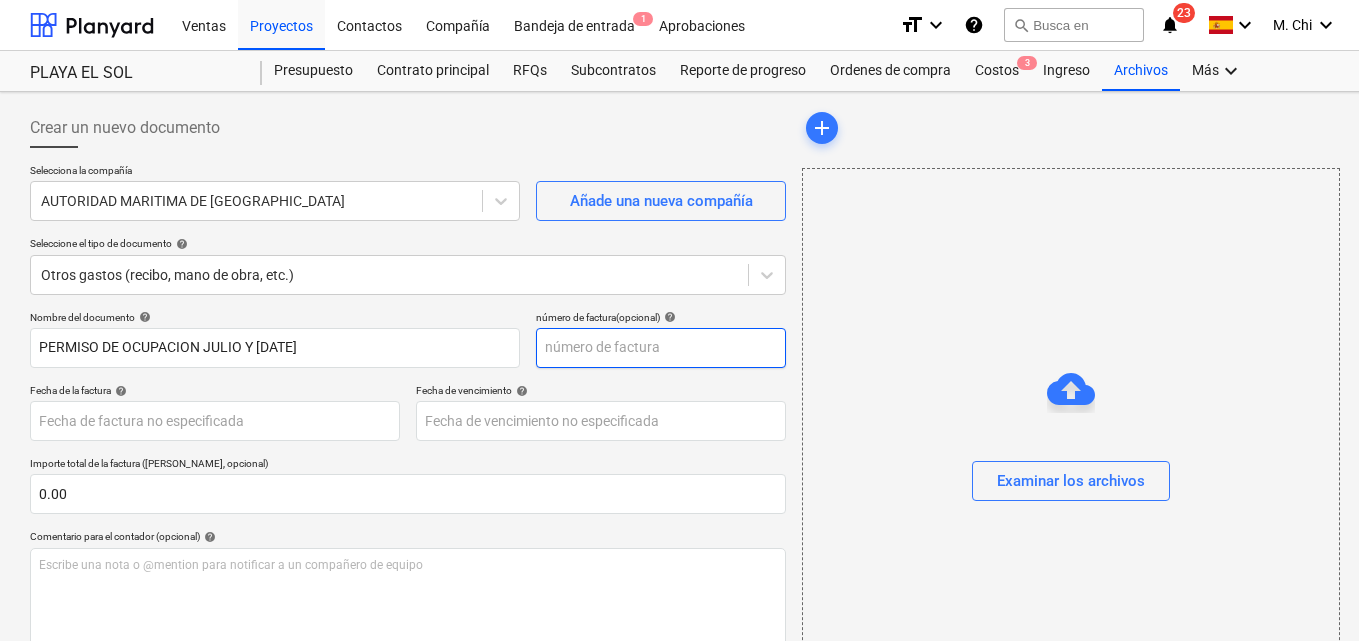 click at bounding box center [661, 348] 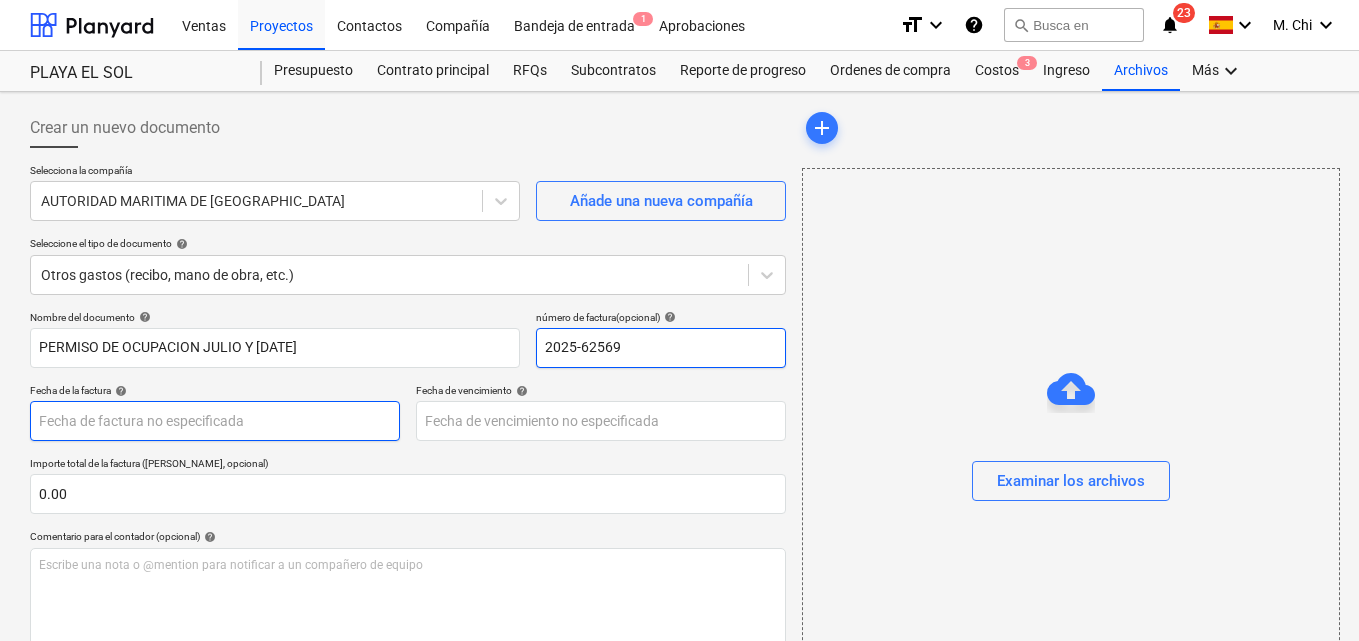 type on "2025-62569" 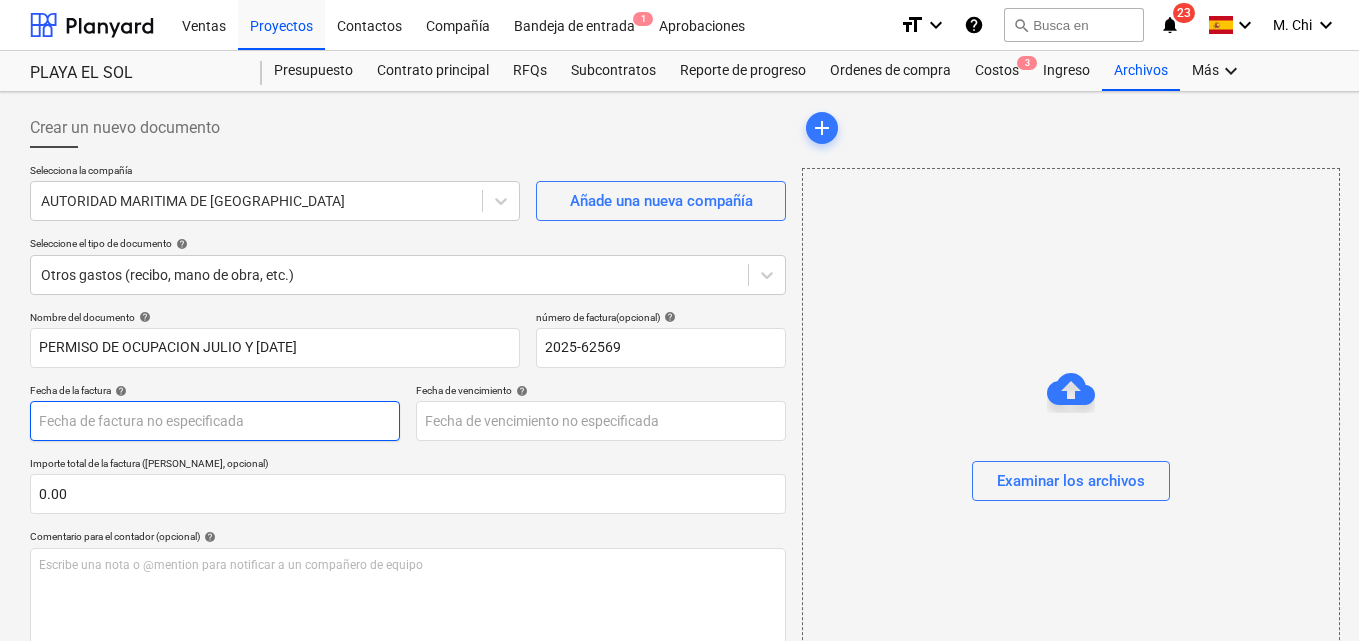 click on "Ventas Proyectos Contactos Compañía Bandeja de entrada 1 Aprobaciones format_size keyboard_arrow_down help search Busca en notifications 23 keyboard_arrow_down M. Chi keyboard_arrow_down PLAYA EL SOL  PLAYA EL SOL  Presupuesto Contrato principal RFQs Subcontratos Reporte de progreso Ordenes de compra Costos 3 Ingreso Archivos Más keyboard_arrow_down Crear un nuevo documento Selecciona la compañía AUTORIDAD MARITIMA DE [GEOGRAPHIC_DATA]   Añade una nueva compañía Seleccione el tipo de documento help Otros gastos (recibo, mano de obra, etc.) Nombre del documento help PERMISO DE OCUPACION JULIO Y [DATE] número de factura  (opcional) help 2025-62569 Fecha de la factura help Press the down arrow key to interact with the calendar and
select a date. Press the question mark key to get the keyboard shortcuts for changing dates. Fecha de vencimiento help Press the down arrow key to interact with the calendar and
select a date. Press the question mark key to get the keyboard shortcuts for changing dates. 0.00" at bounding box center [679, 320] 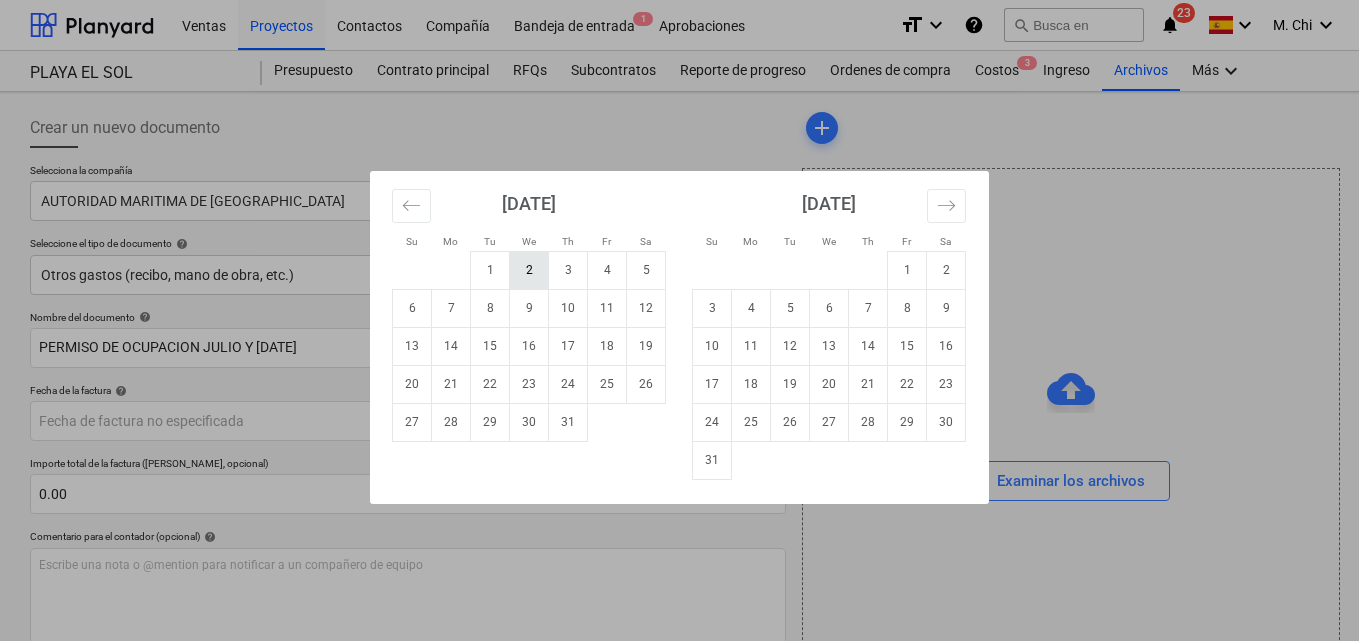 click on "2" at bounding box center [529, 270] 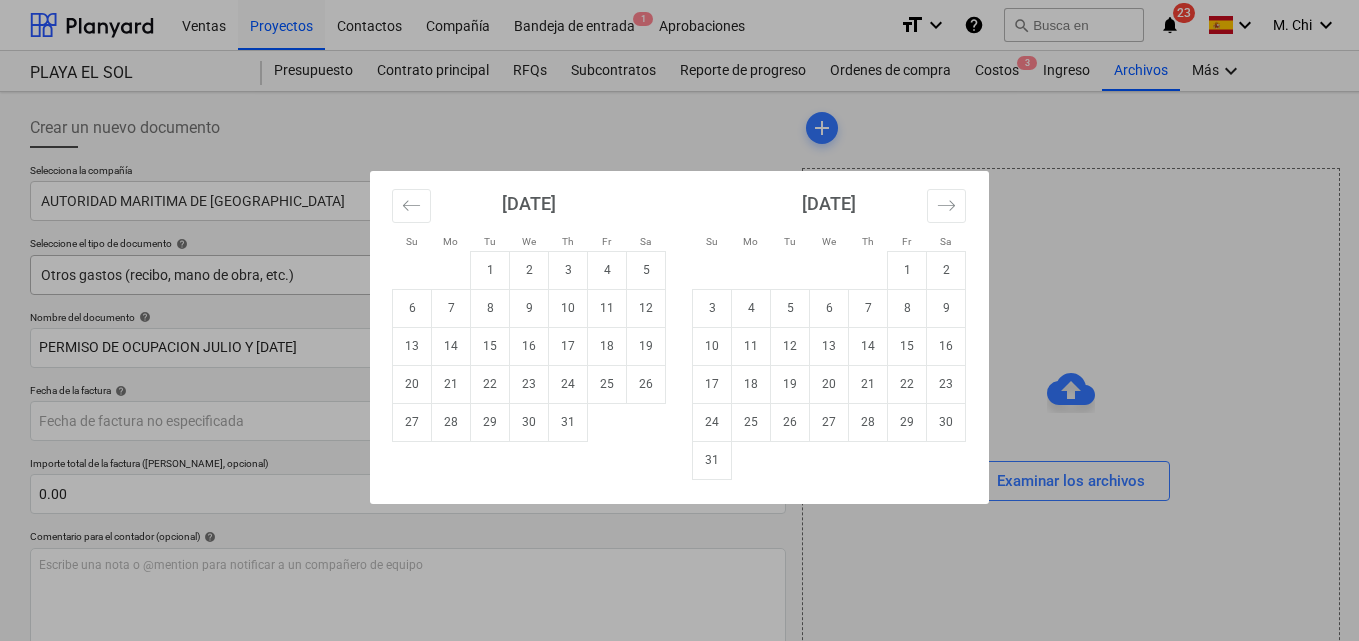 type on "[DATE]" 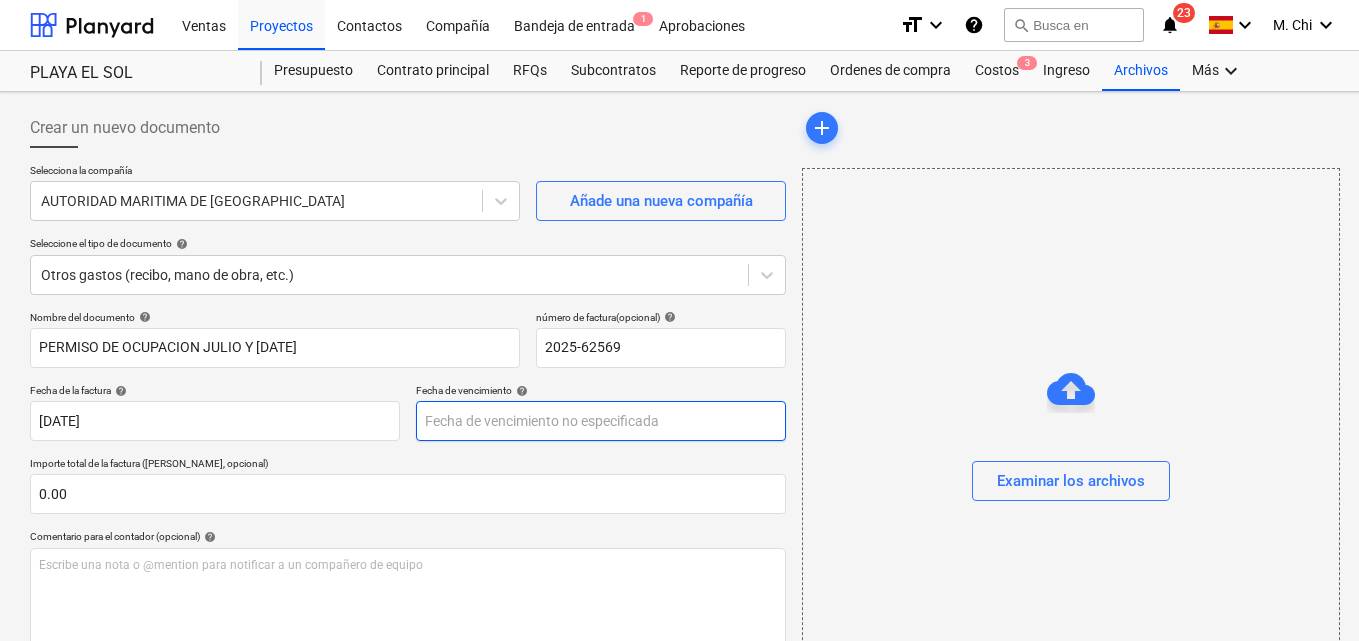 click on "Ventas Proyectos Contactos Compañía Bandeja de entrada 1 Aprobaciones format_size keyboard_arrow_down help search Busca en notifications 23 keyboard_arrow_down M. Chi keyboard_arrow_down PLAYA EL SOL  PLAYA EL SOL  Presupuesto Contrato principal RFQs Subcontratos Reporte de progreso Ordenes de compra Costos 3 Ingreso Archivos Más keyboard_arrow_down Crear un nuevo documento Selecciona la compañía AUTORIDAD MARITIMA DE [GEOGRAPHIC_DATA]   Añade una nueva compañía Seleccione el tipo de documento help Otros gastos (recibo, mano de obra, etc.) Nombre del documento help PERMISO DE OCUPACION JULIO Y [DATE] número de factura  (opcional) help 2025-62569 Fecha de la factura help [DATE] 02.07.2025 Press the down arrow key to interact with the calendar and
select a date. Press the question mark key to get the keyboard shortcuts for changing dates. Fecha de vencimiento help Importe total de la factura (coste neto, opcional) 0.00 Comentario para el contador (opcional) help ﻿ Despejado Guardar Envíe 0.00$" at bounding box center (679, 320) 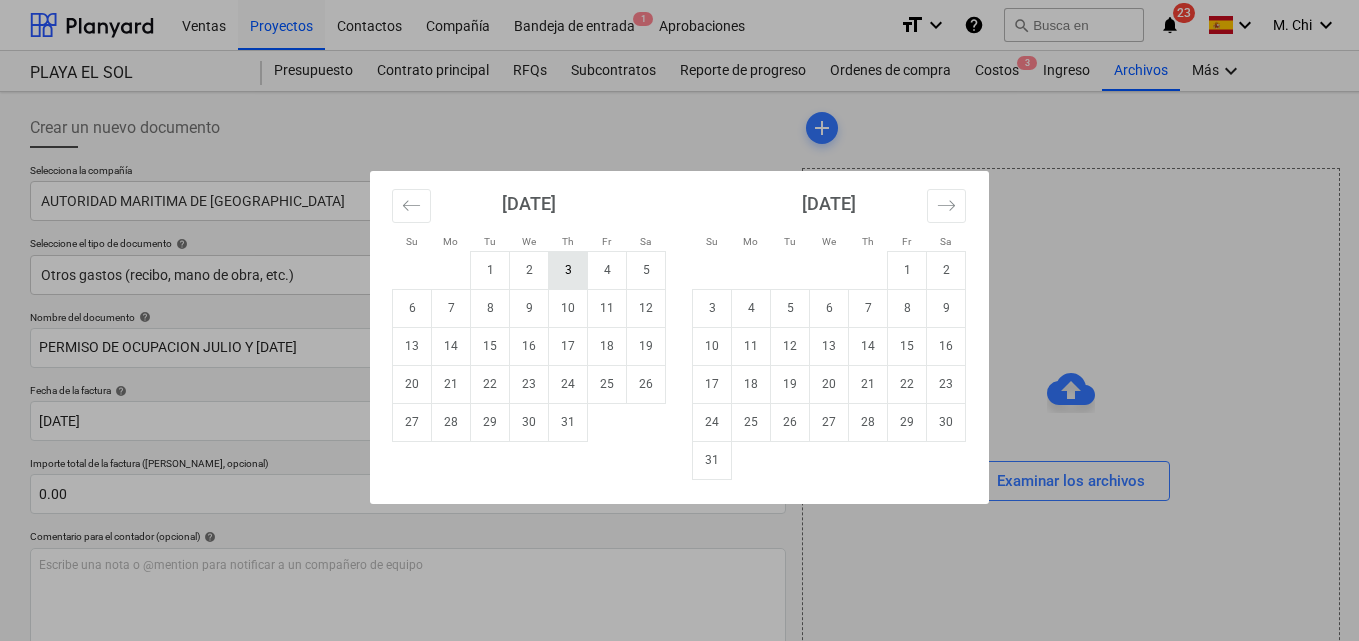 click on "3" at bounding box center (568, 270) 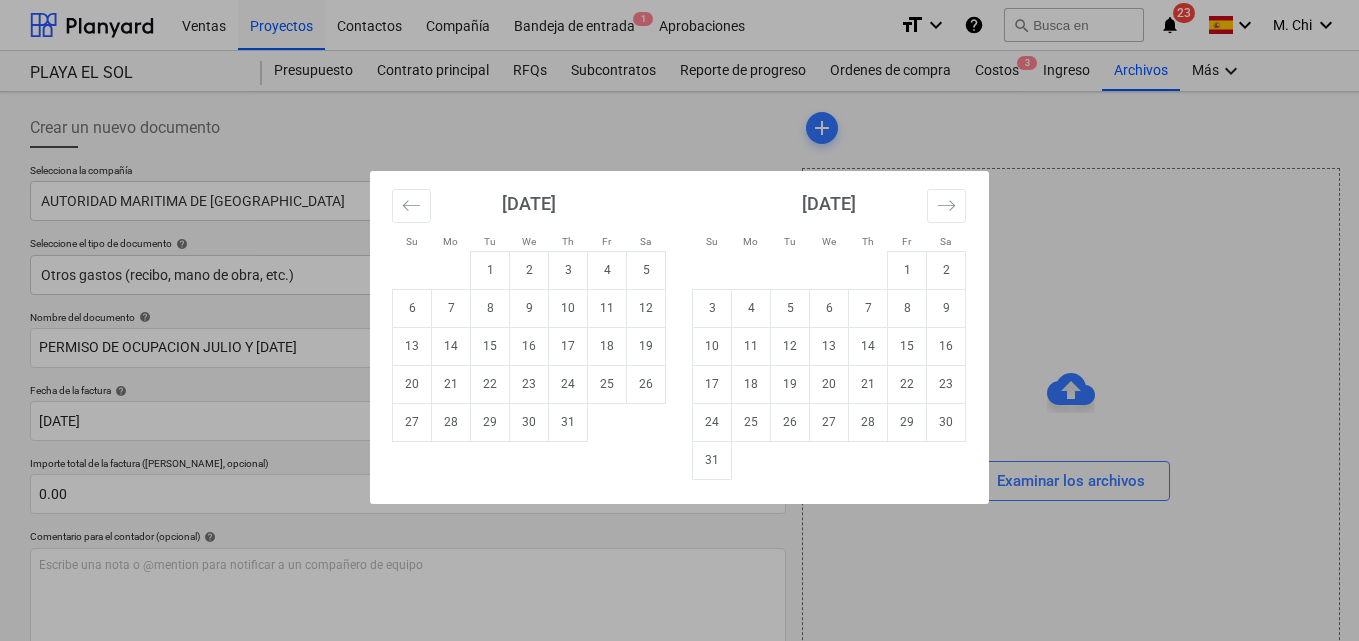 type on "[DATE]" 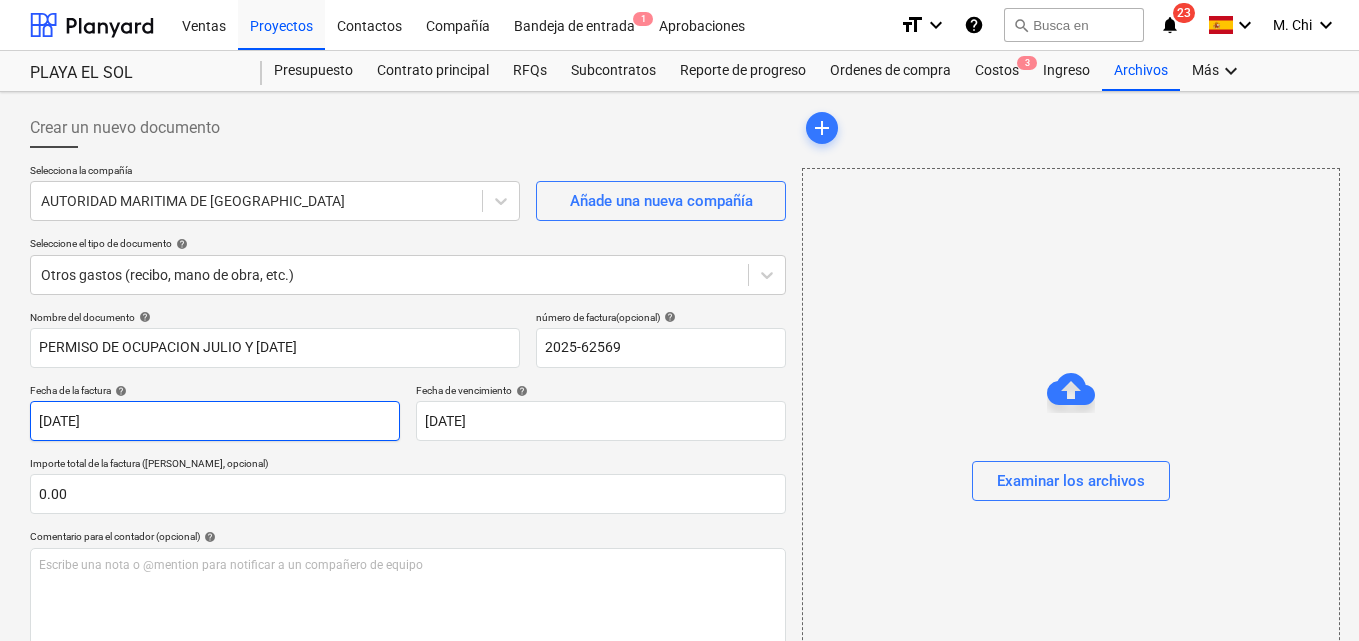 click on "Ventas Proyectos Contactos Compañía Bandeja de entrada 1 Aprobaciones format_size keyboard_arrow_down help search Busca en notifications 23 keyboard_arrow_down M. Chi keyboard_arrow_down PLAYA EL SOL  PLAYA EL SOL  Presupuesto Contrato principal RFQs Subcontratos Reporte de progreso Ordenes de compra Costos 3 Ingreso Archivos Más keyboard_arrow_down Crear un nuevo documento Selecciona la compañía AUTORIDAD MARITIMA DE [GEOGRAPHIC_DATA]   Añade una nueva compañía Seleccione el tipo de documento help Otros gastos (recibo, mano de obra, etc.) Nombre del documento help PERMISO DE OCUPACION JULIO Y [DATE] número de factura  (opcional) help 2025-62569 Fecha de la factura help [DATE] 02.07.2025 Press the down arrow key to interact with the calendar and
select a date. Press the question mark key to get the keyboard shortcuts for changing dates. Fecha de vencimiento help [DATE] 03.07.2025 Importe total de la factura (coste neto, opcional) 0.00 Comentario para el contador (opcional) help ﻿ Guardar" at bounding box center (679, 320) 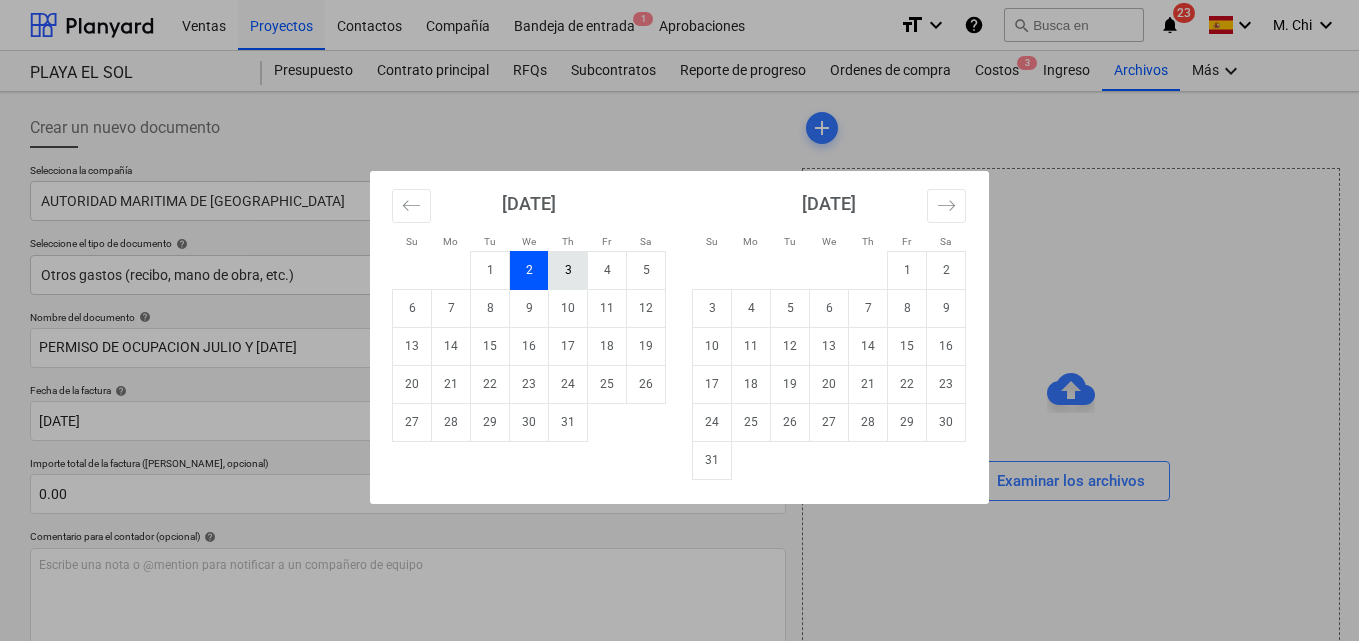 click on "3" at bounding box center [568, 270] 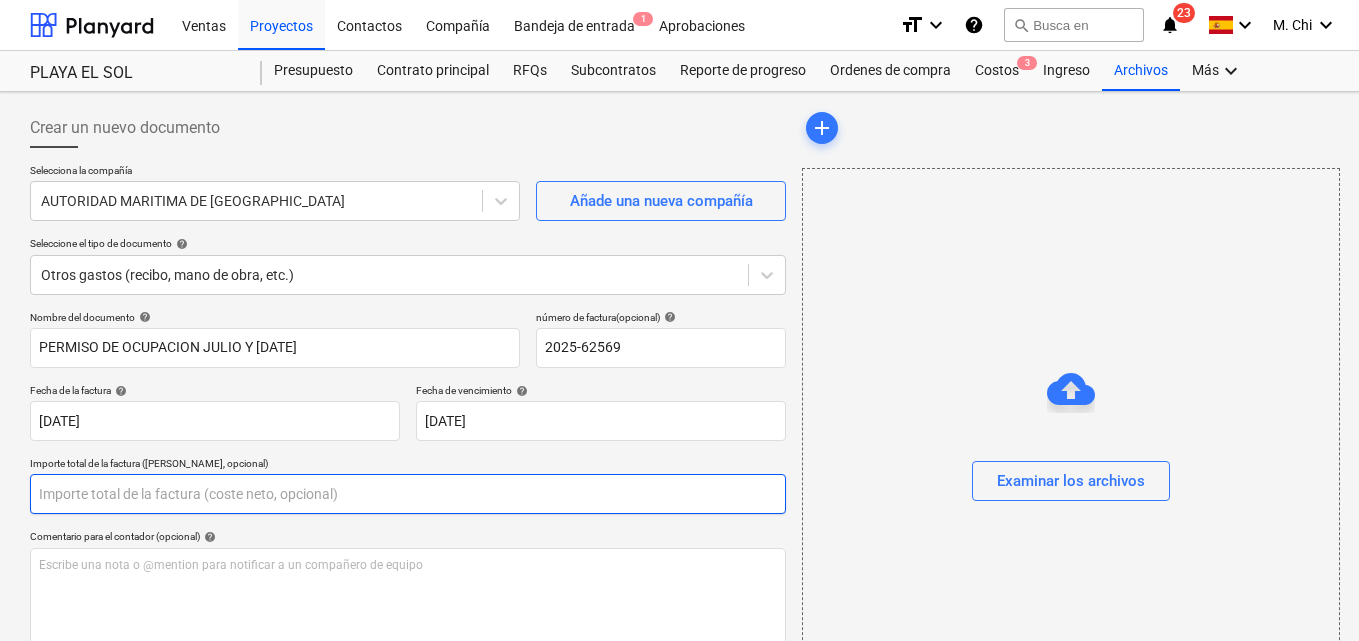click at bounding box center (408, 494) 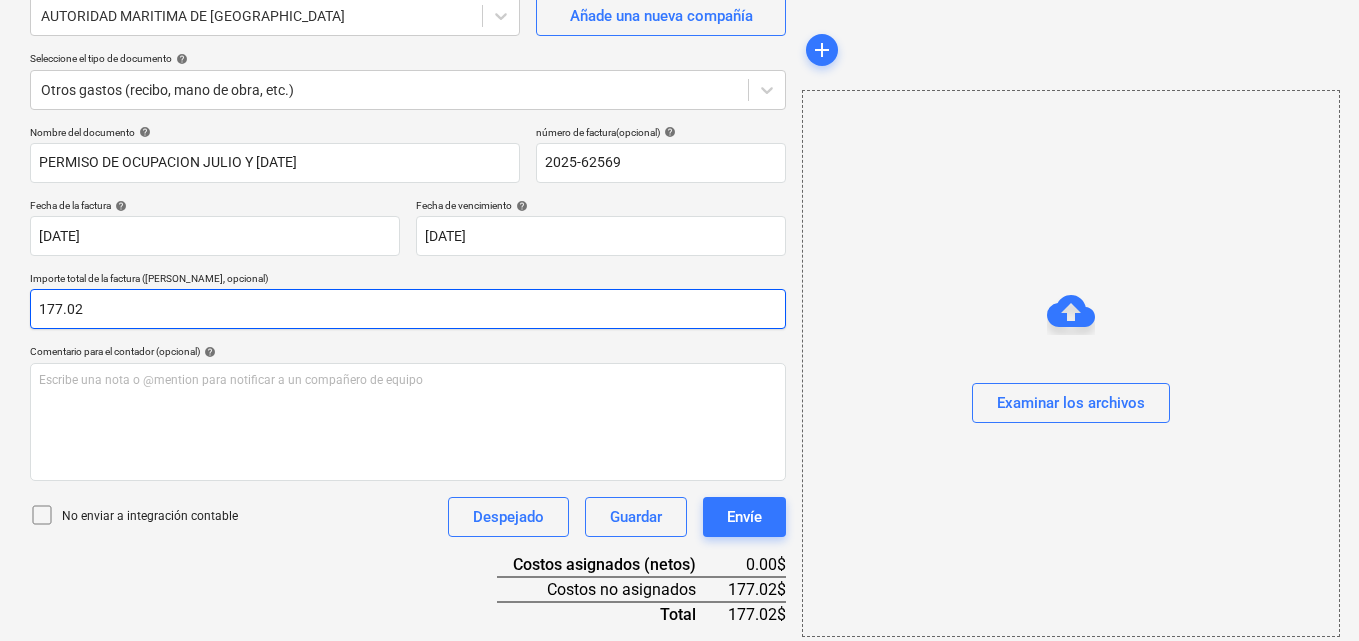 scroll, scrollTop: 200, scrollLeft: 0, axis: vertical 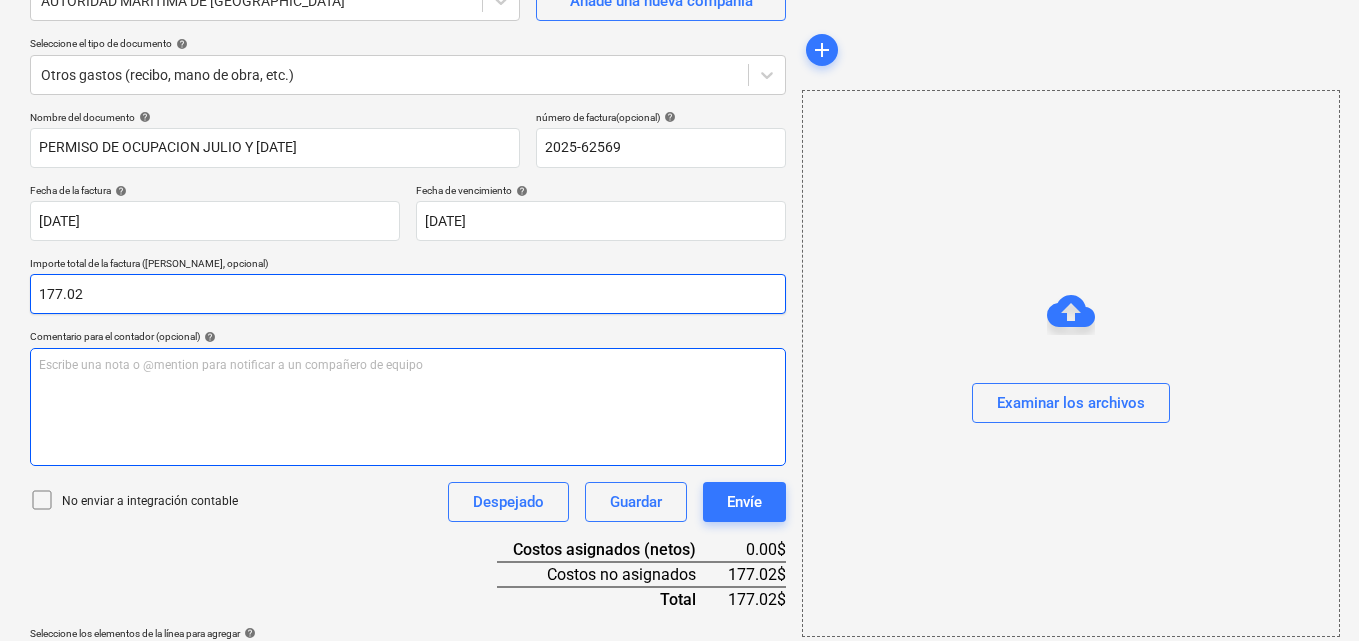 type on "177.02" 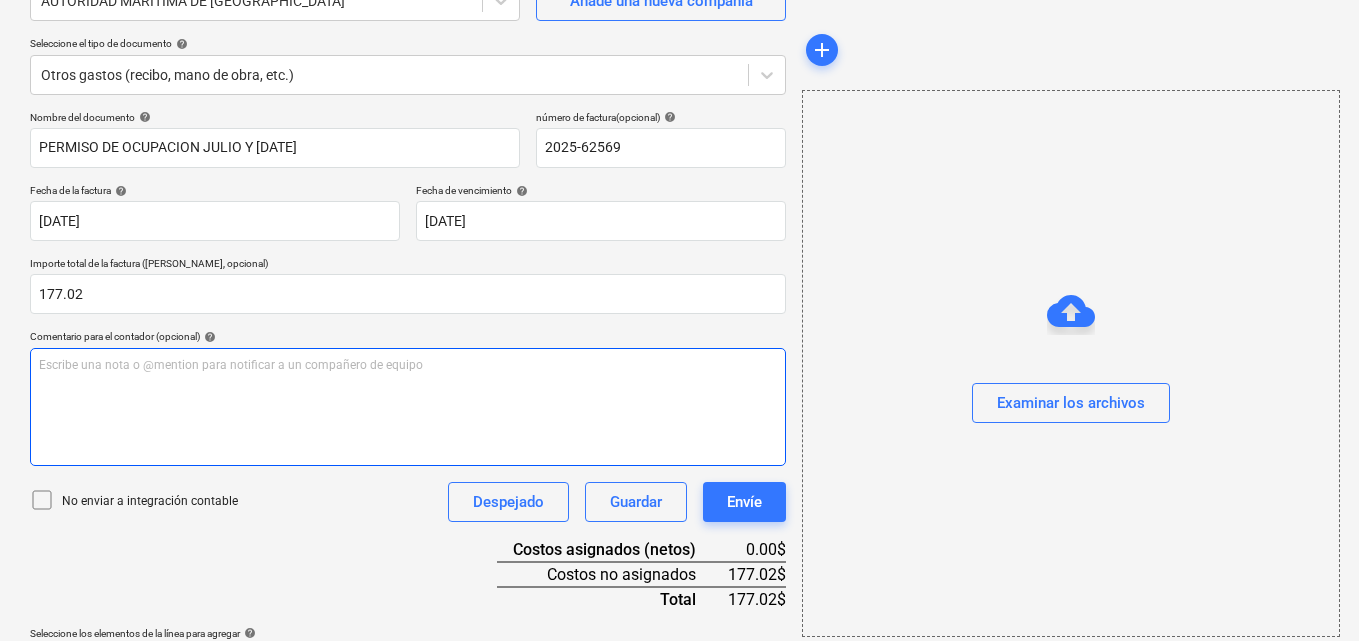 drag, startPoint x: 103, startPoint y: 374, endPoint x: 82, endPoint y: 342, distance: 38.27532 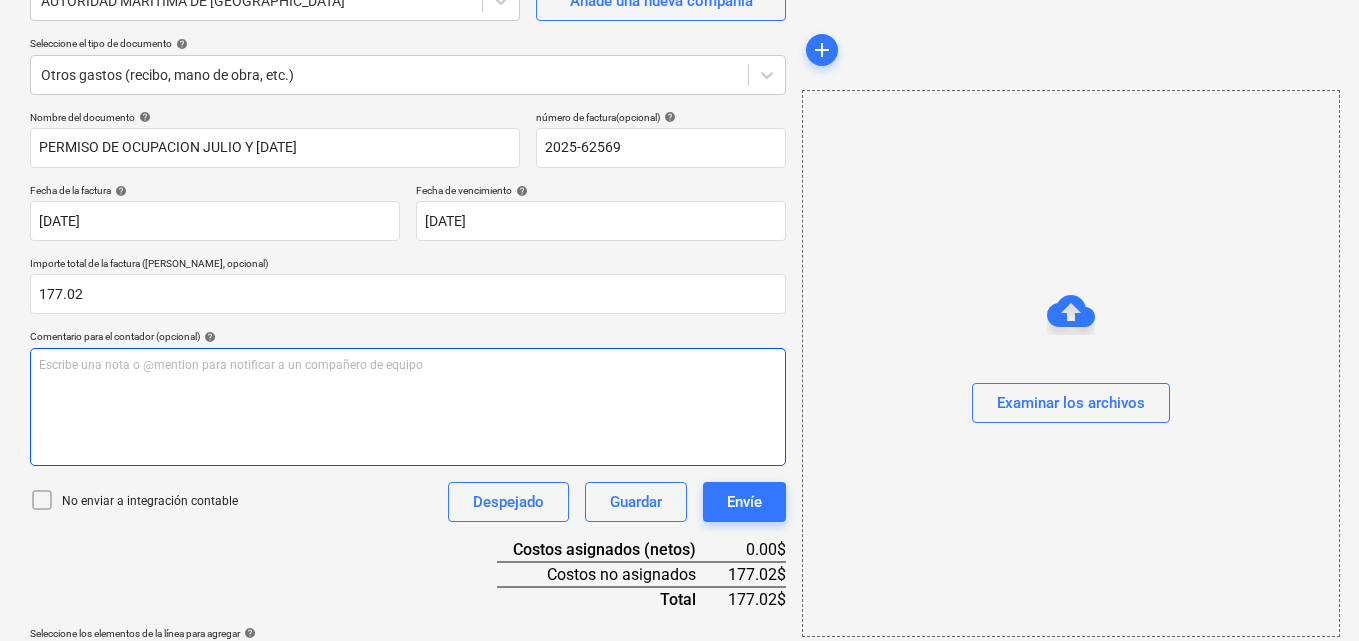type 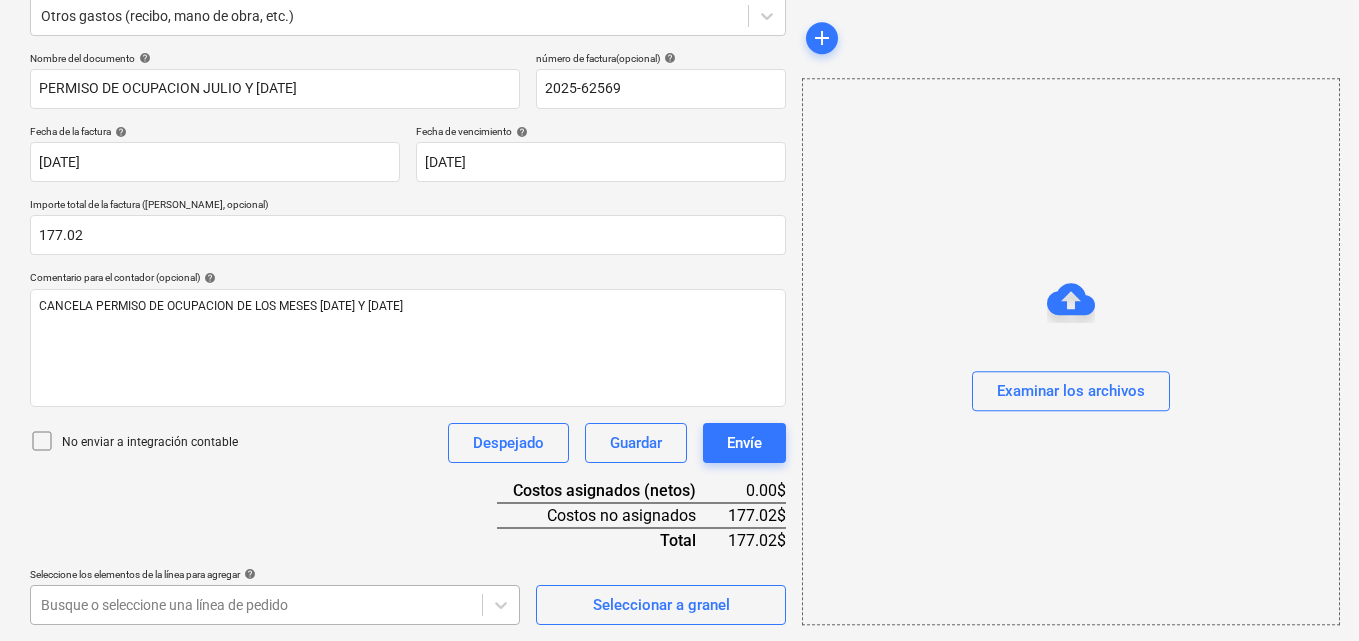 scroll, scrollTop: 555, scrollLeft: 0, axis: vertical 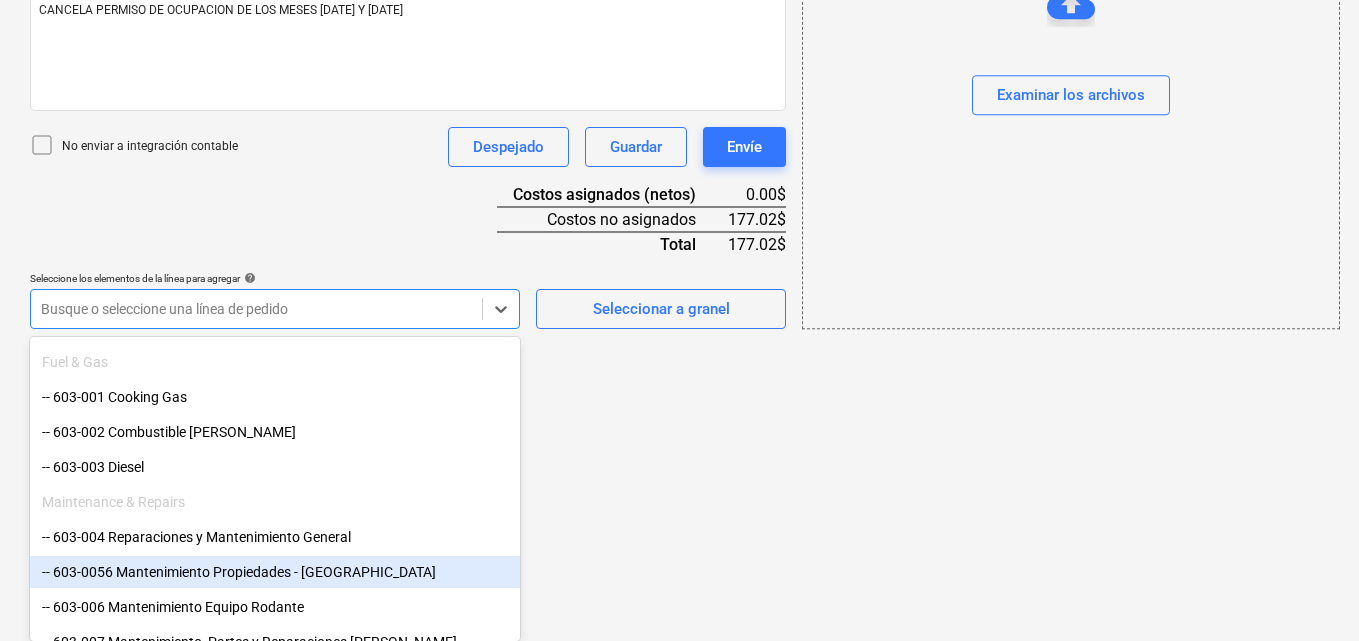 click on "--  603-0056 Mantenimiento Propiedades - [GEOGRAPHIC_DATA]" at bounding box center (275, 572) 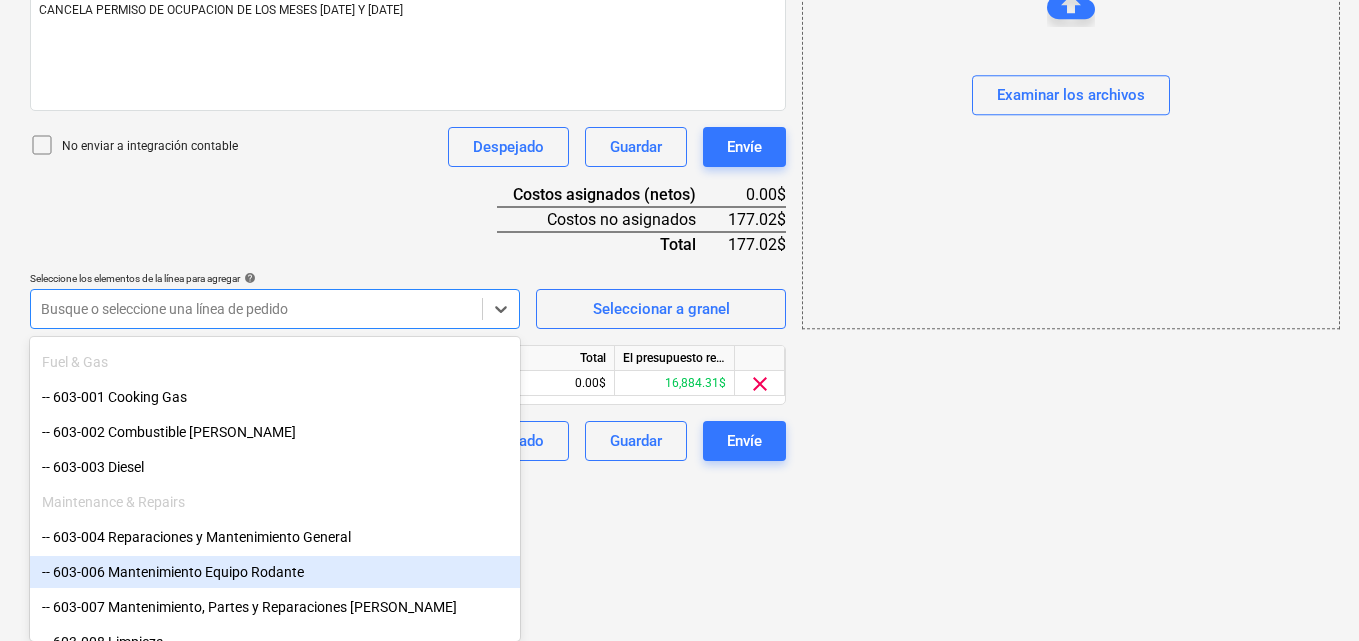 drag, startPoint x: 150, startPoint y: 575, endPoint x: 156, endPoint y: 536, distance: 39.45884 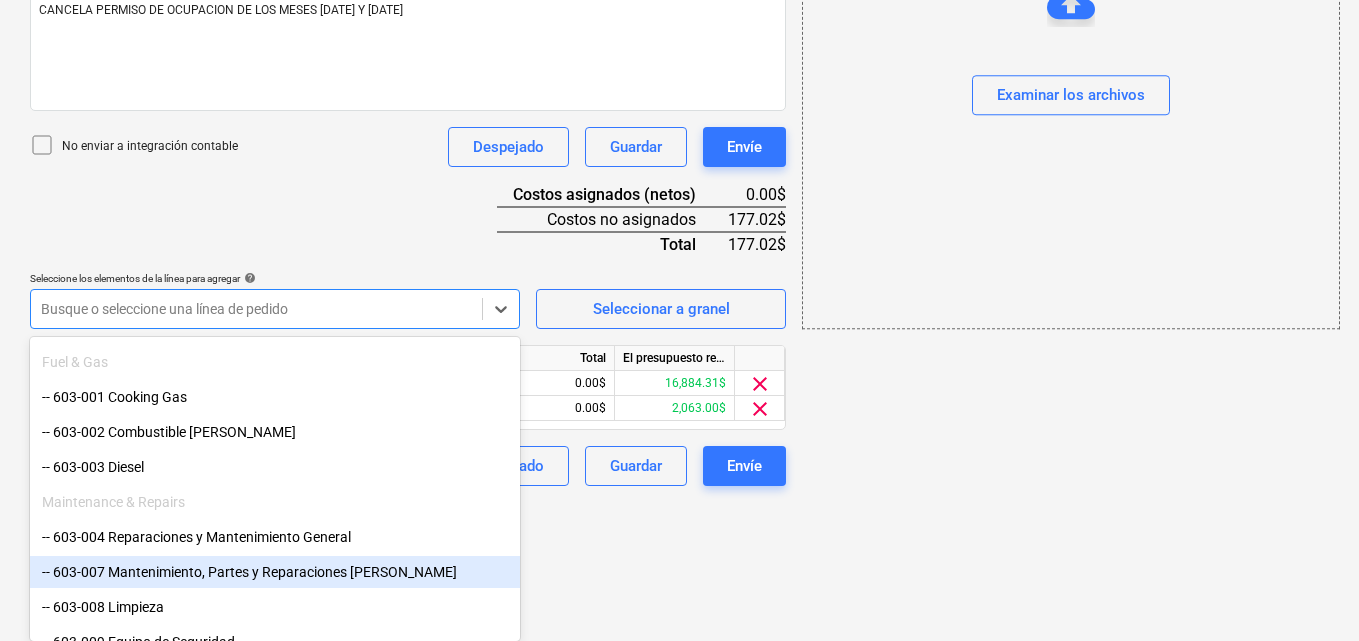 click on "--  603-007 Mantenimiento, Partes y Reparaciones [PERSON_NAME]" at bounding box center (275, 572) 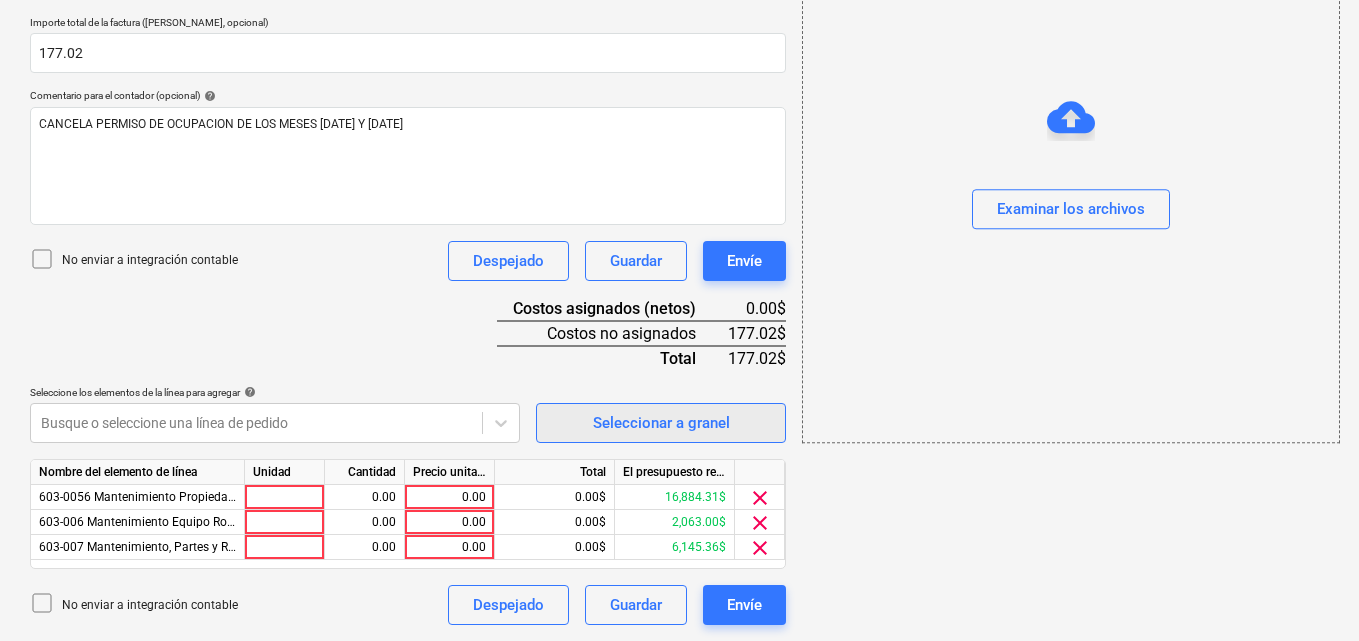 scroll, scrollTop: 441, scrollLeft: 0, axis: vertical 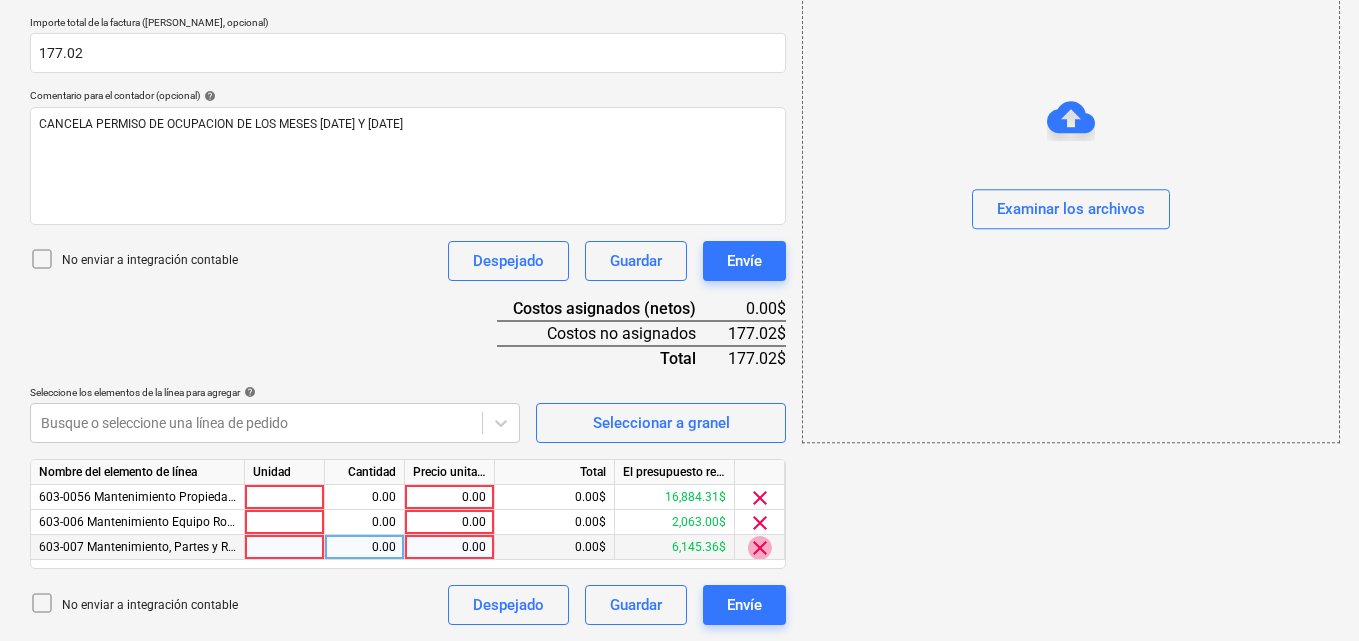 click on "clear" at bounding box center (760, 548) 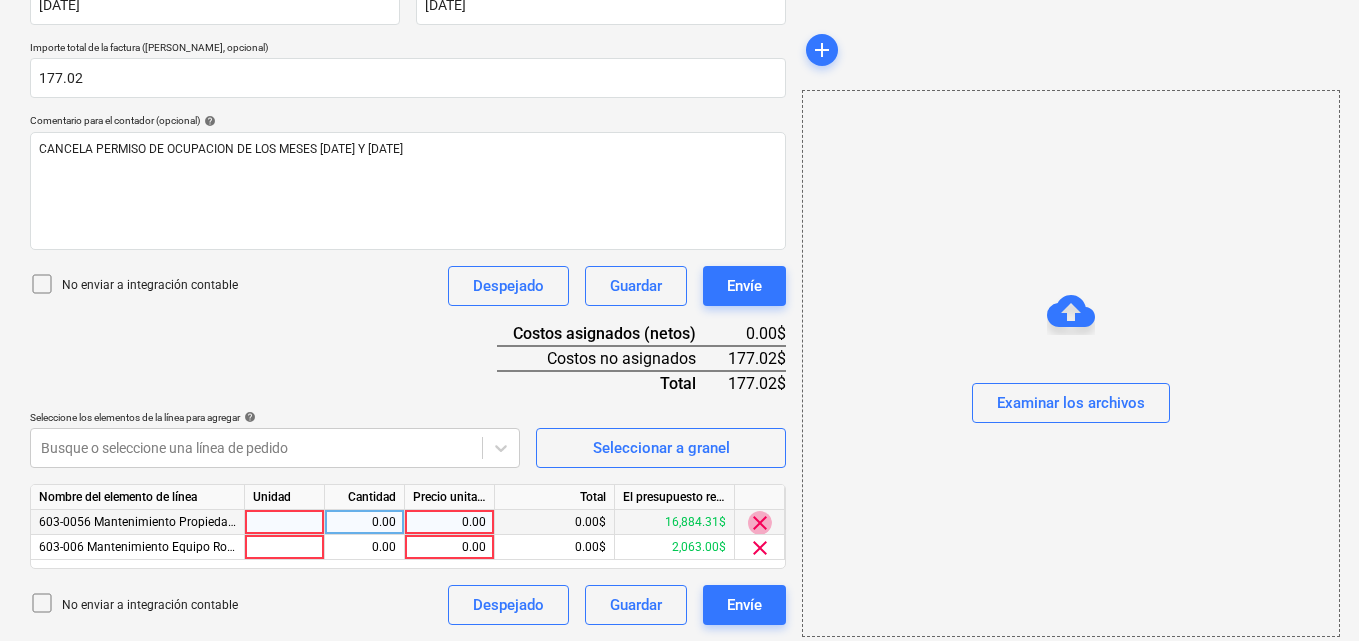 click on "clear" at bounding box center [760, 523] 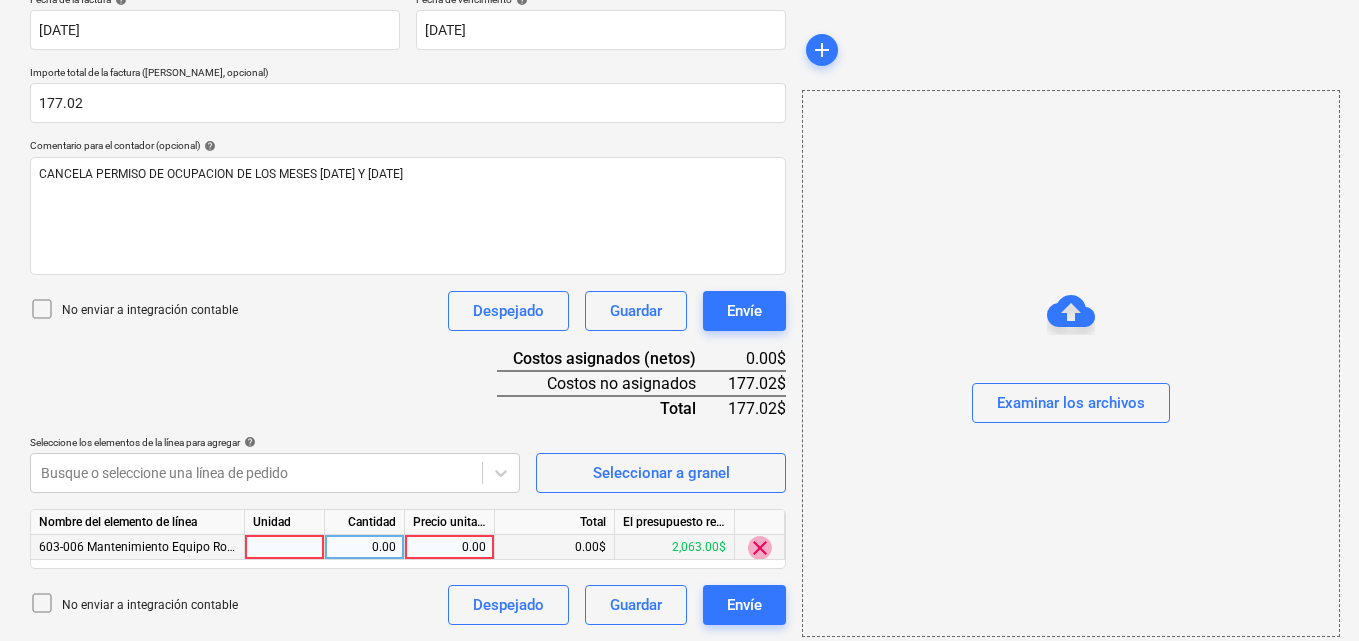 click on "clear" at bounding box center (760, 548) 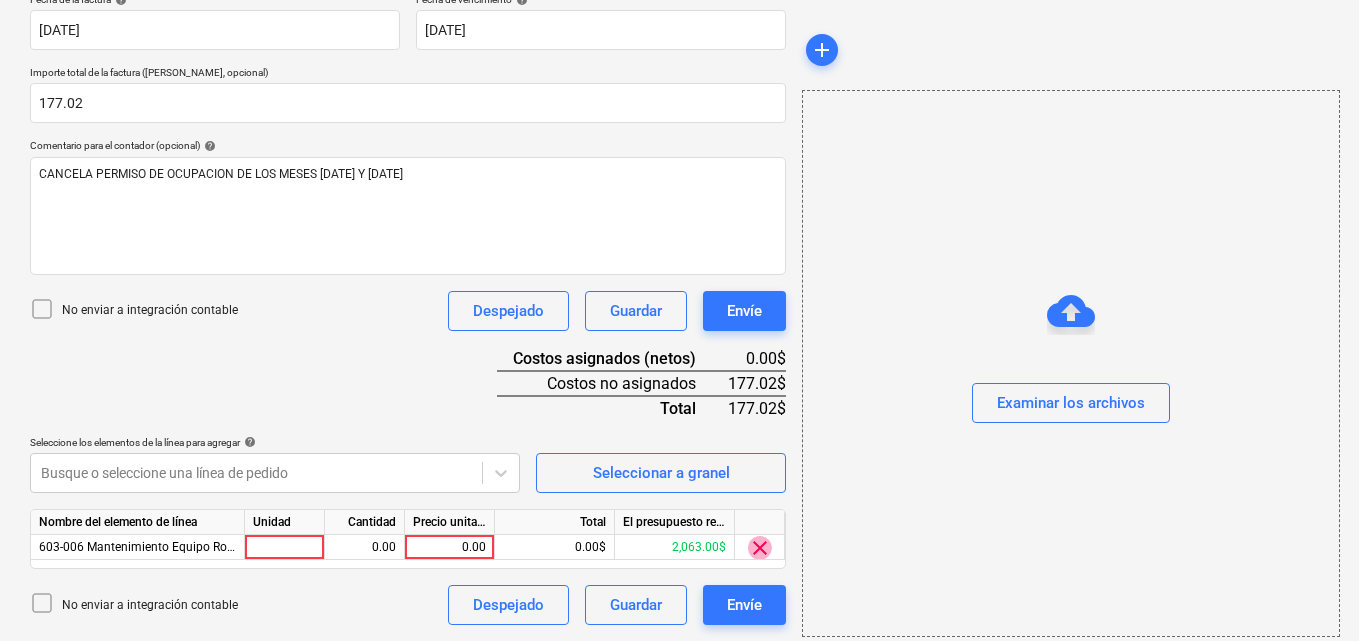 scroll, scrollTop: 259, scrollLeft: 0, axis: vertical 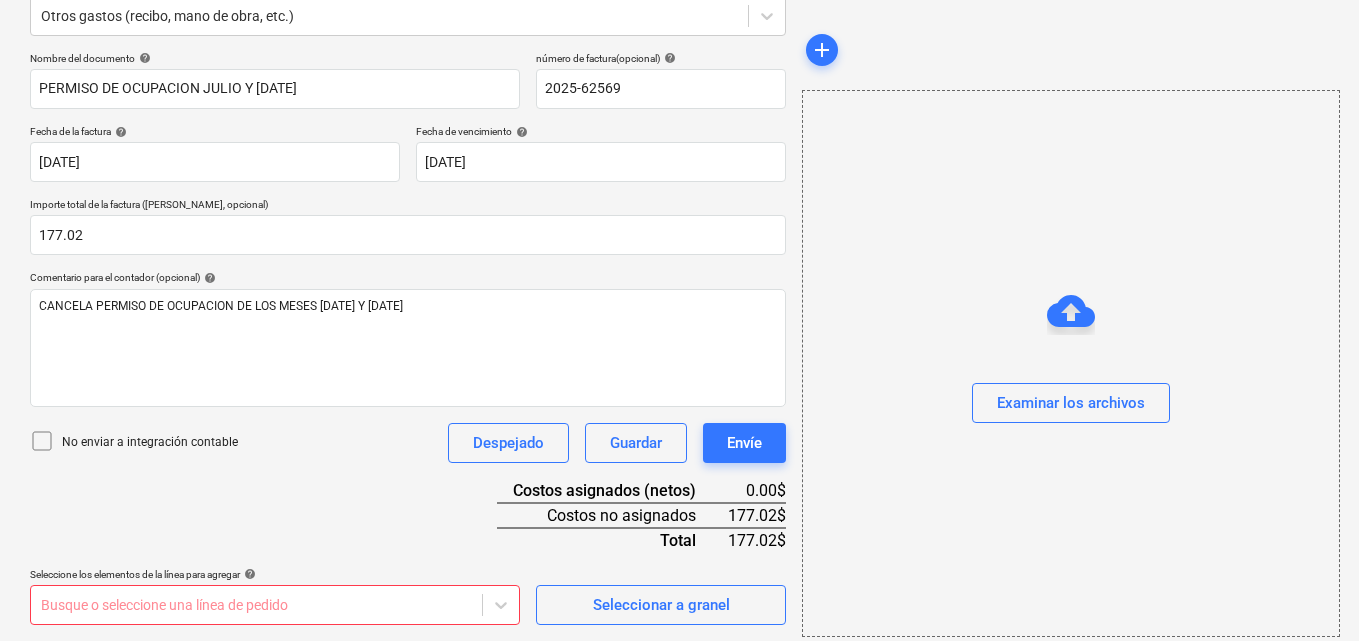 click on "Ventas Proyectos Contactos Compañía Bandeja de entrada 1 Aprobaciones format_size keyboard_arrow_down help search Busca en notifications 23 keyboard_arrow_down M. Chi keyboard_arrow_down PLAYA EL SOL  PLAYA EL SOL  Presupuesto Contrato principal RFQs Subcontratos Reporte de progreso Ordenes de compra Costos 3 Ingreso Archivos Más keyboard_arrow_down Crear un nuevo documento Selecciona la compañía AUTORIDAD MARITIMA DE [GEOGRAPHIC_DATA]   Añade una nueva compañía Seleccione el tipo de documento help Otros gastos (recibo, mano de obra, etc.) Nombre del documento help PERMISO DE OCUPACION JULIO Y [DATE] número de factura  (opcional) help 2025-62569 Fecha de la factura help [DATE] 03.07.2025 Press the down arrow key to interact with the calendar and
select a date. Press the question mark key to get the keyboard shortcuts for changing dates. Fecha de vencimiento help [DATE] 03.07.2025 Importe total de la factura (coste neto, opcional) 177.02 Comentario para el contador (opcional) help Despejado" at bounding box center (679, 61) 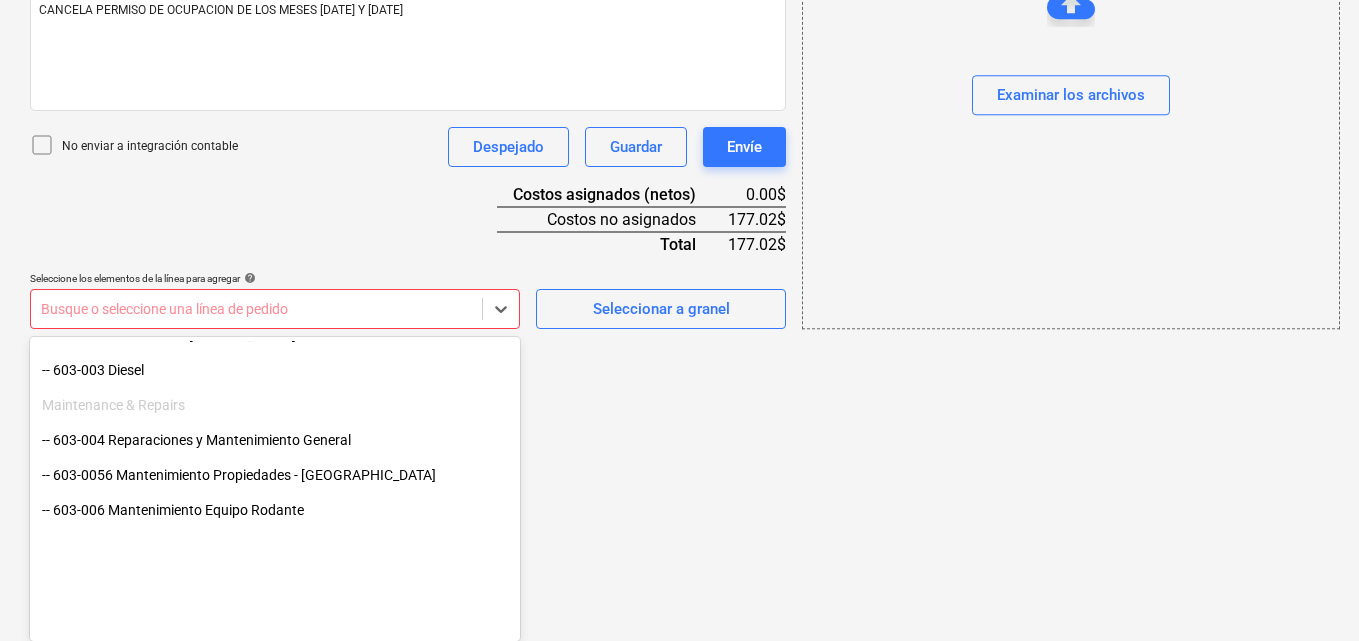 scroll, scrollTop: 900, scrollLeft: 0, axis: vertical 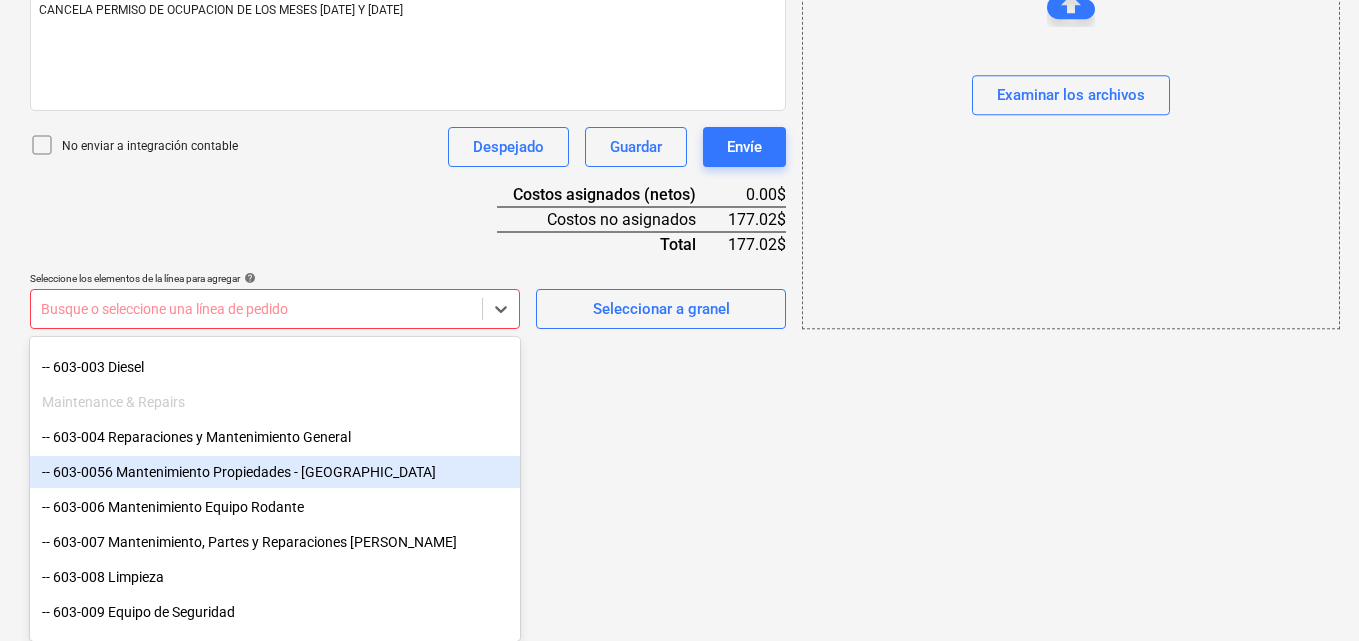 click on "--  603-0056 Mantenimiento Propiedades - [GEOGRAPHIC_DATA]" at bounding box center [275, 472] 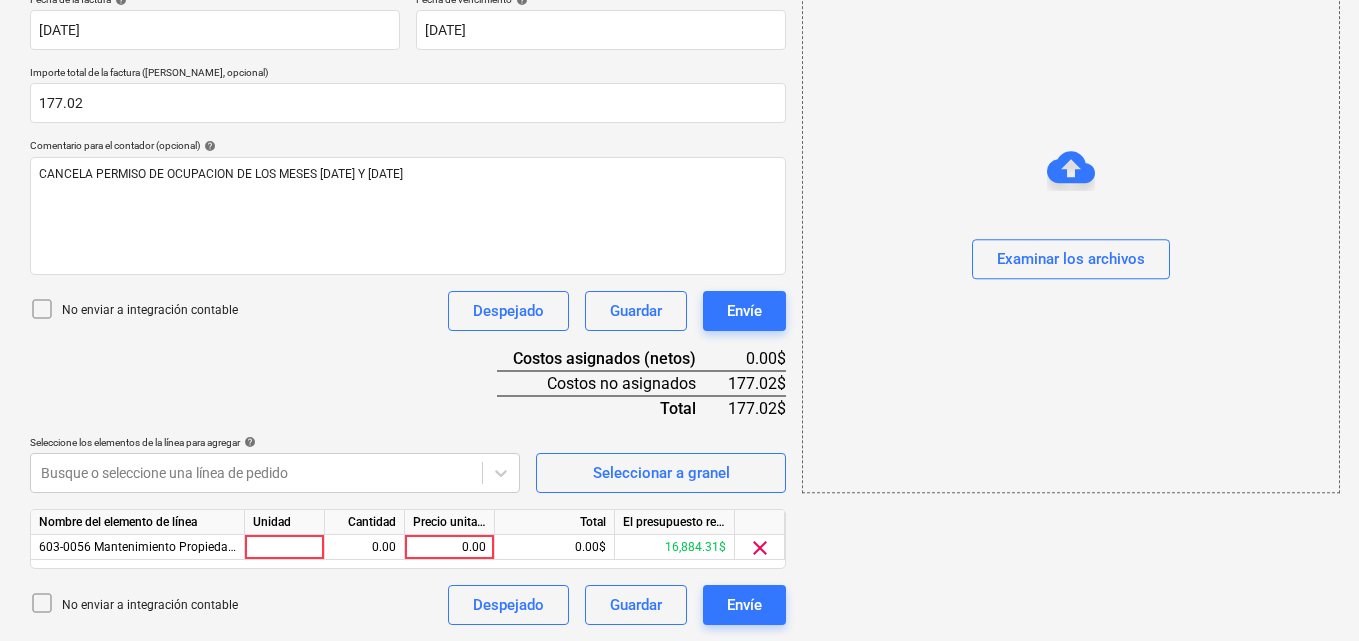scroll, scrollTop: 391, scrollLeft: 0, axis: vertical 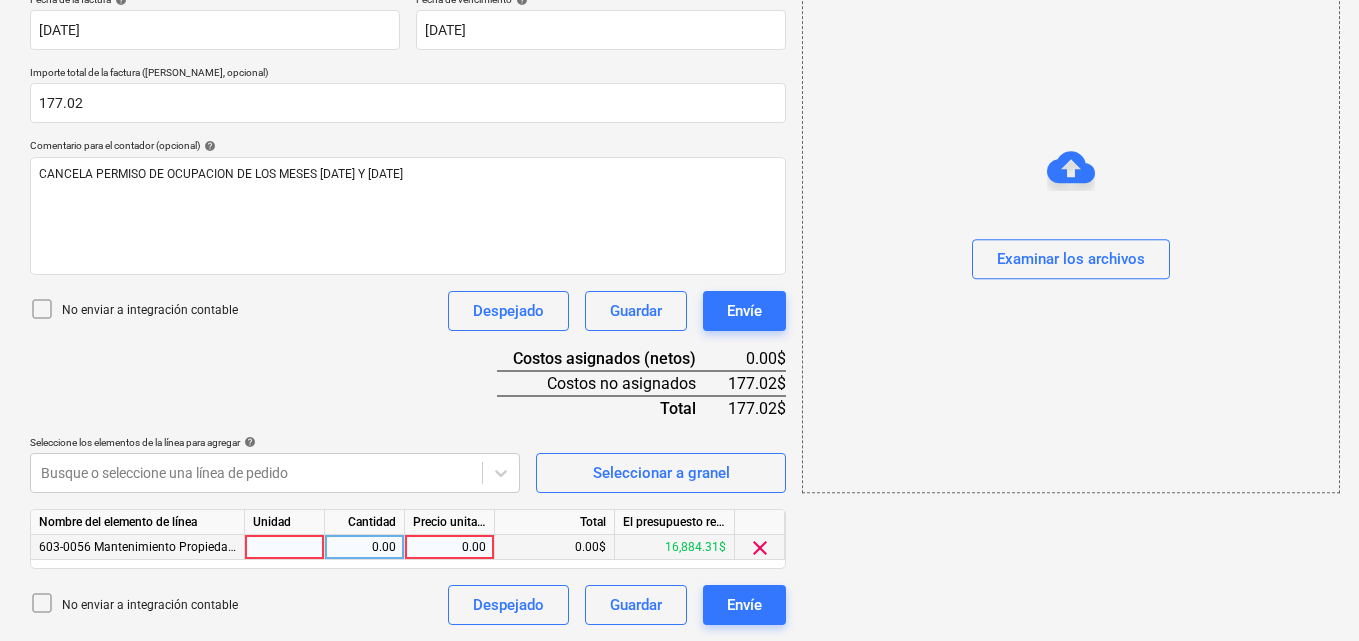 drag, startPoint x: 328, startPoint y: 537, endPoint x: 299, endPoint y: 553, distance: 33.12099 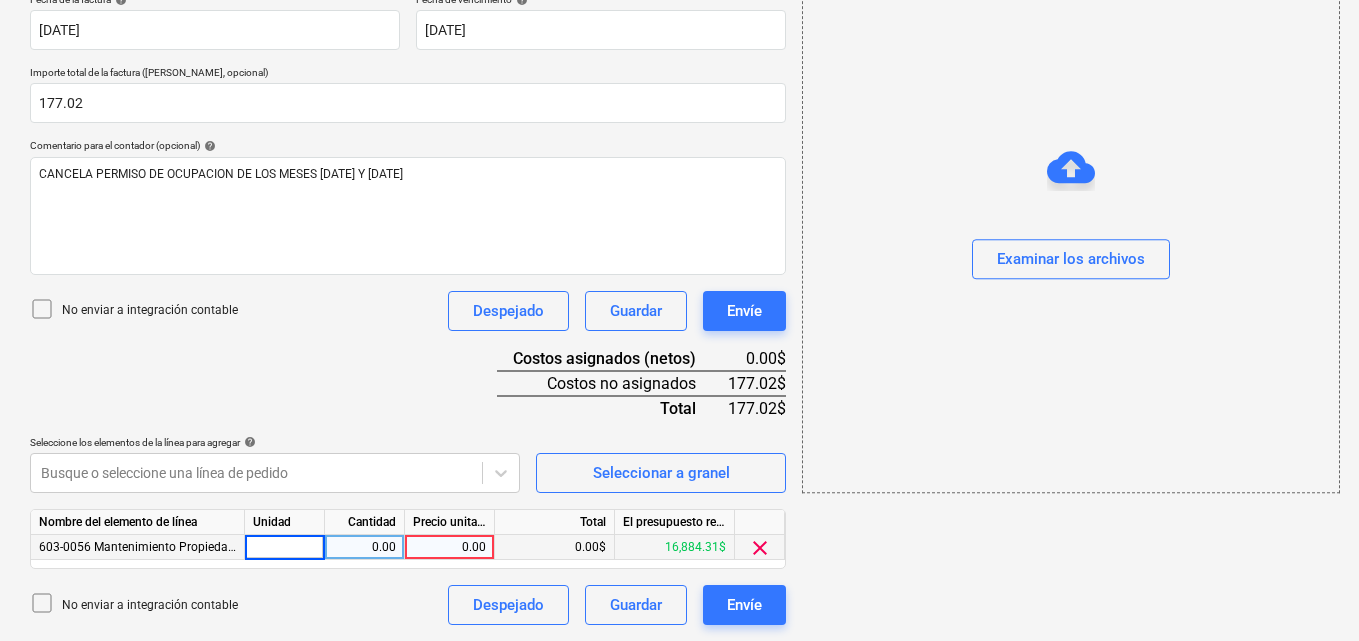 type on "1" 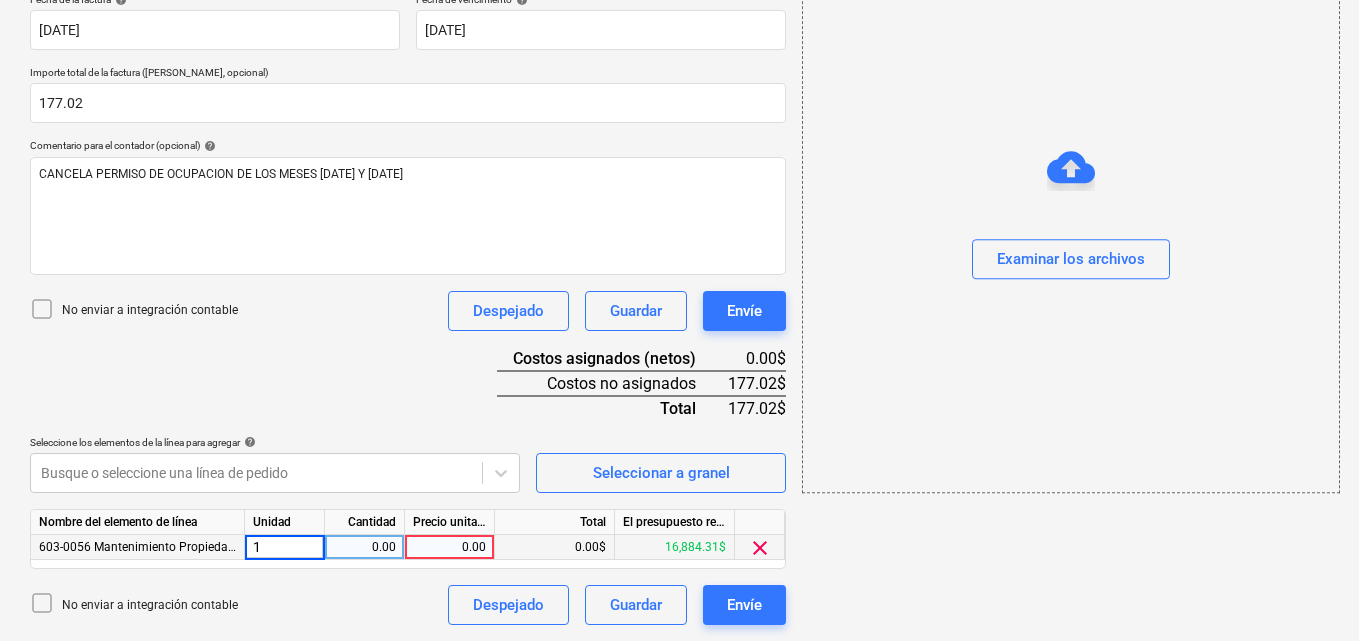 click on "0.00" at bounding box center [364, 547] 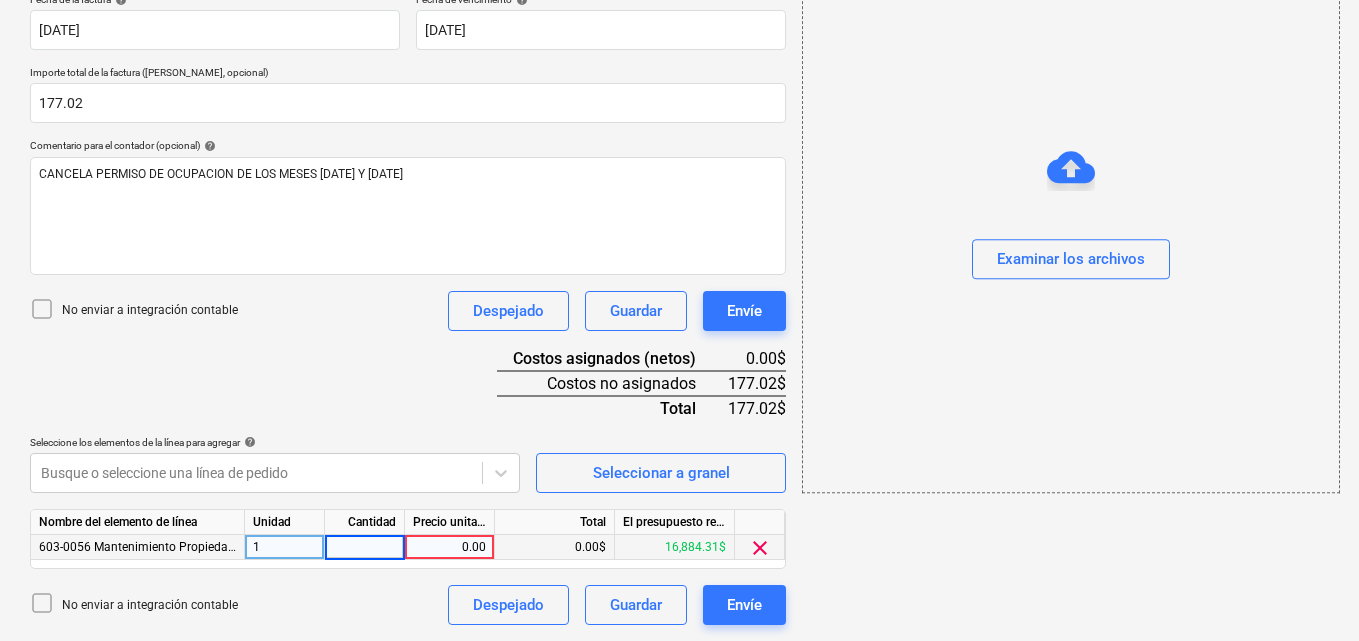 type on "1" 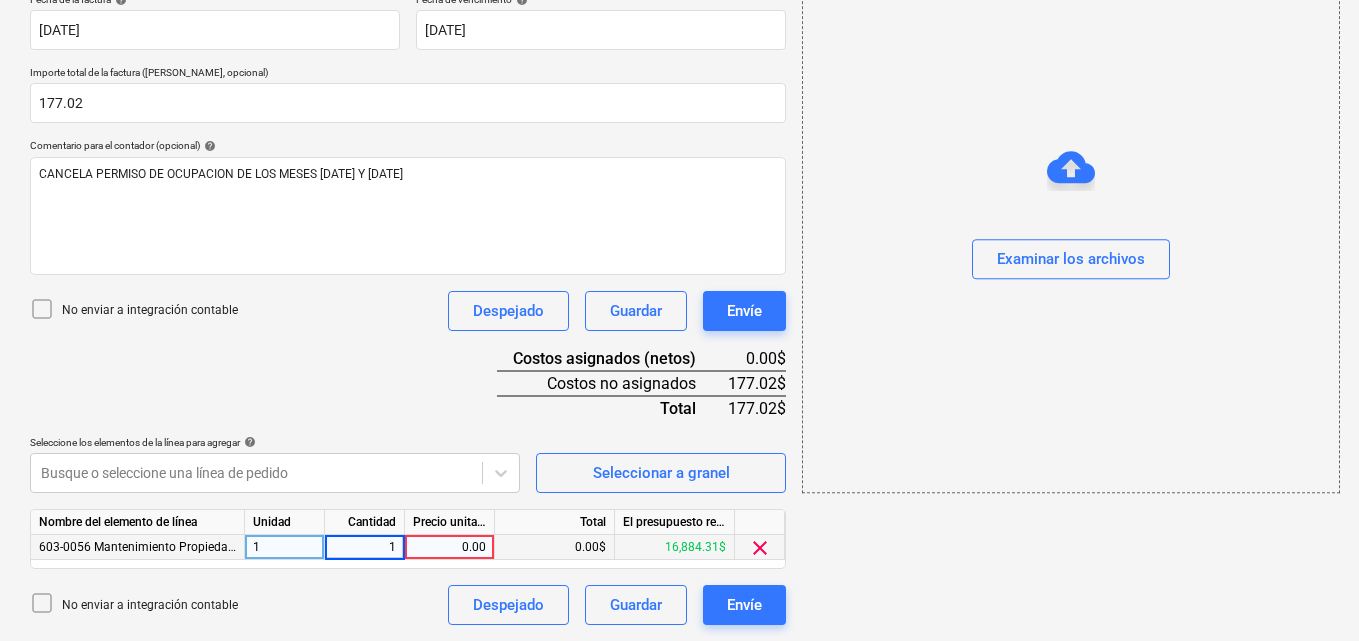 click on "Precio unitario" at bounding box center (450, 522) 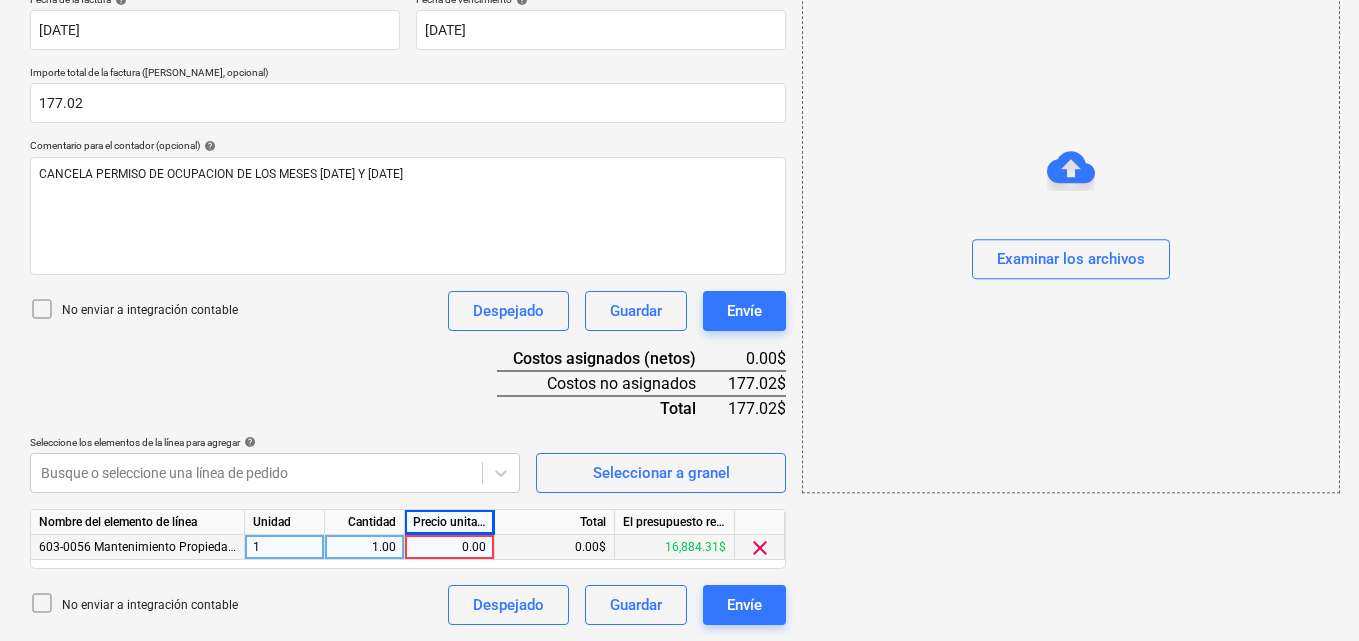 click on "0.00" at bounding box center [449, 547] 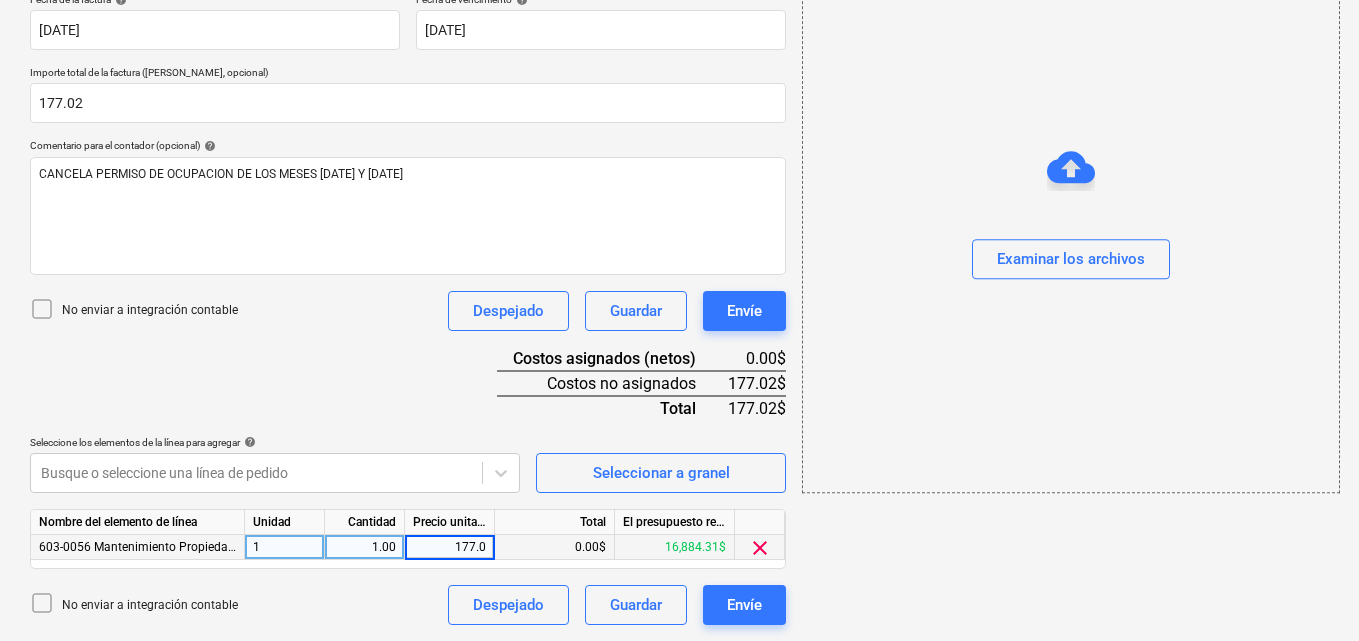type on "177.02" 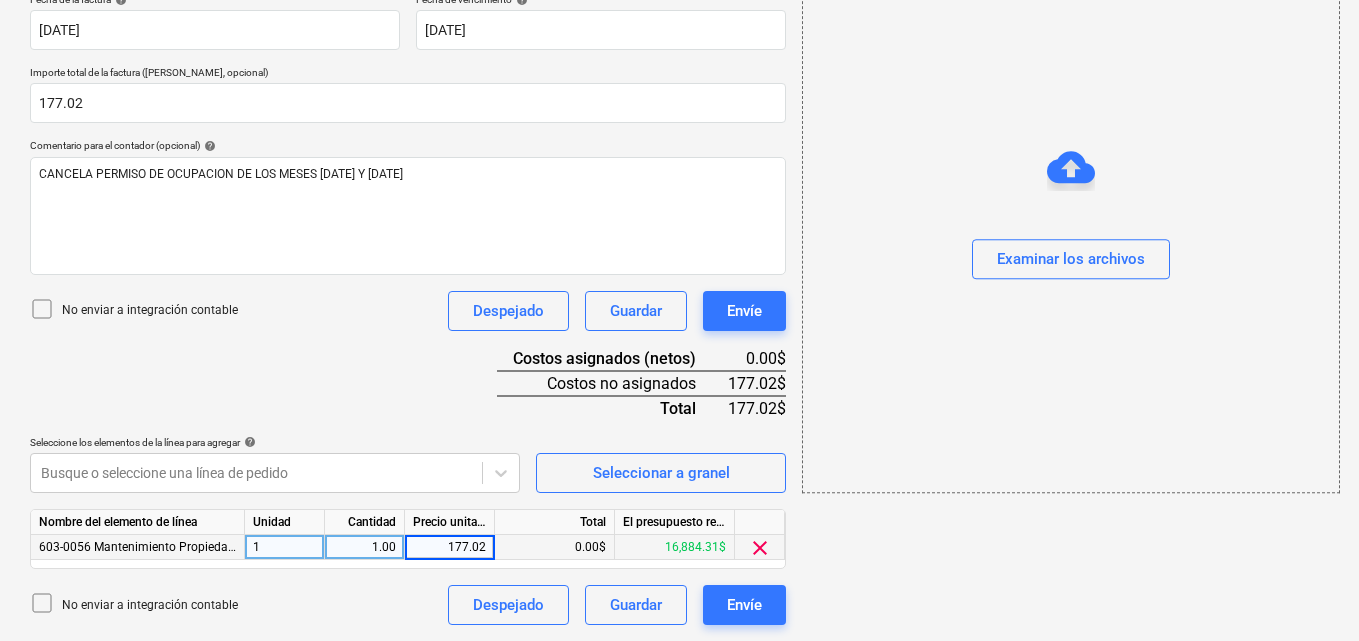 click on "add Examinar los archivos" at bounding box center [1070, 171] 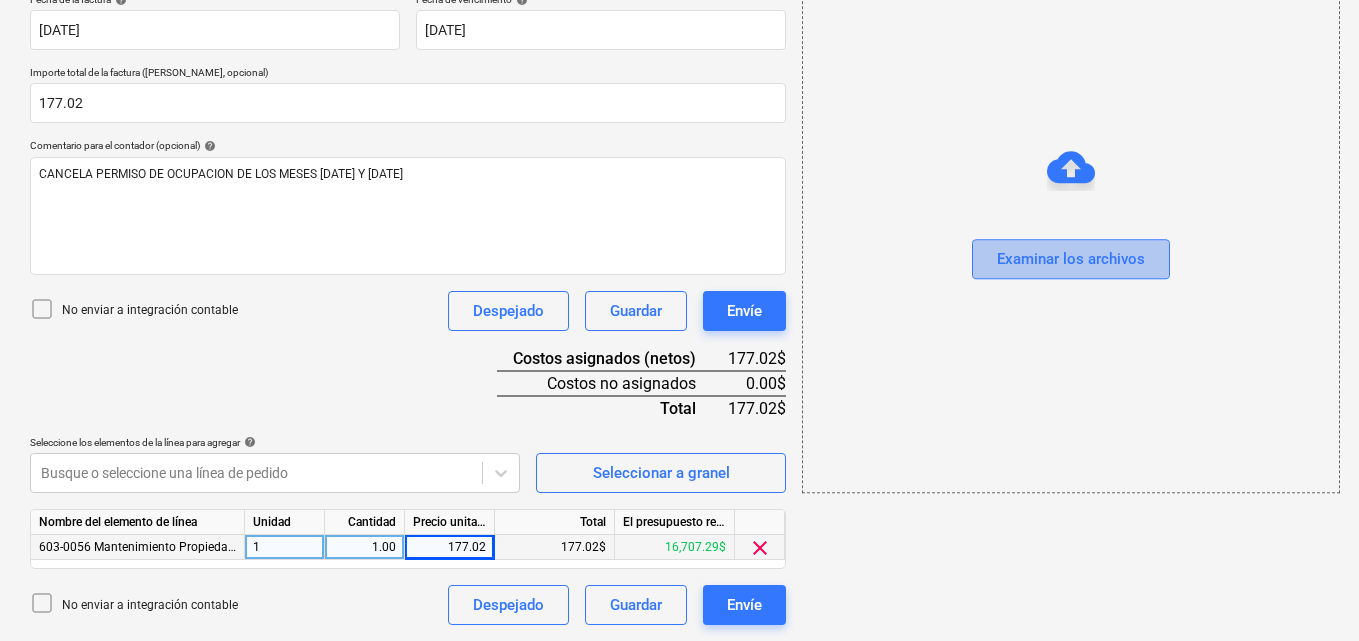 click on "Examinar los archivos" at bounding box center [1071, 260] 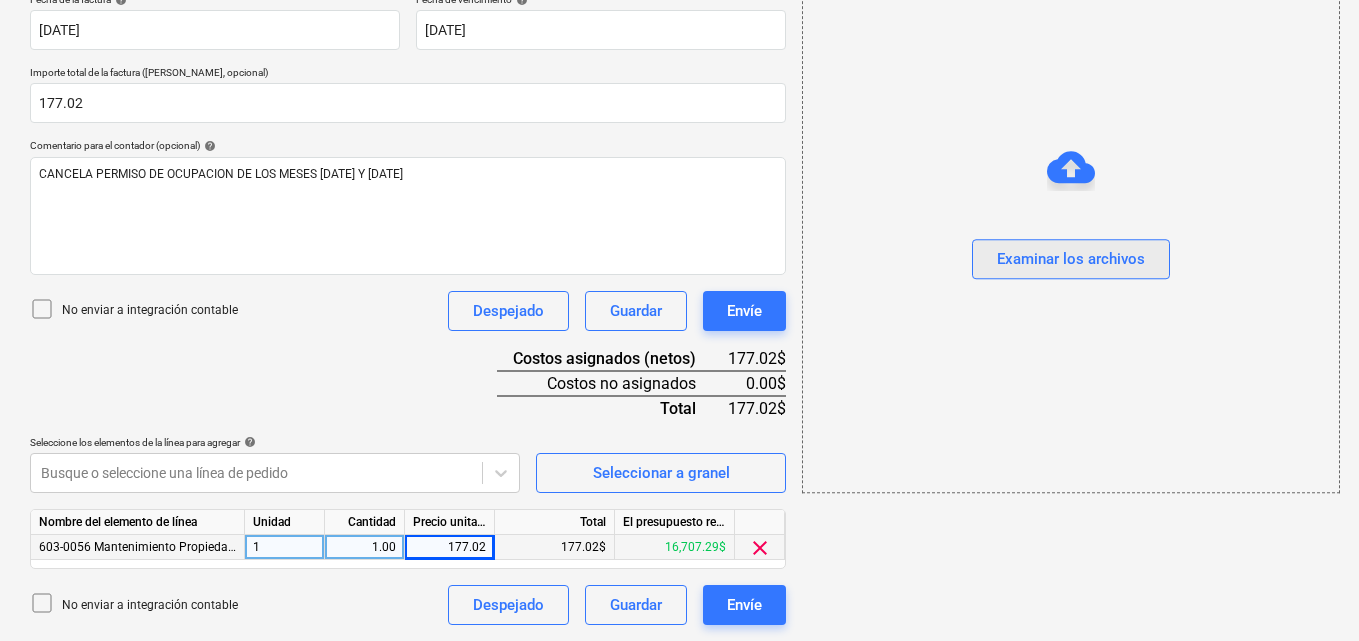 click on "Examinar los archivos" at bounding box center (1071, 260) 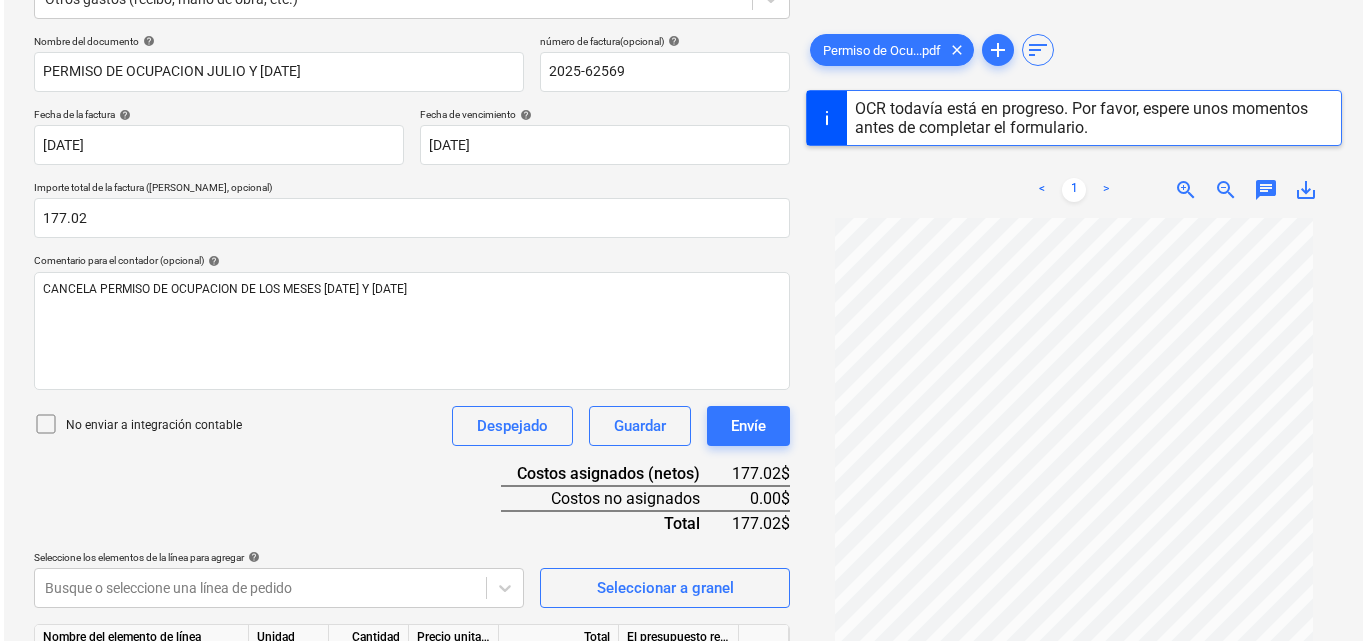scroll, scrollTop: 91, scrollLeft: 0, axis: vertical 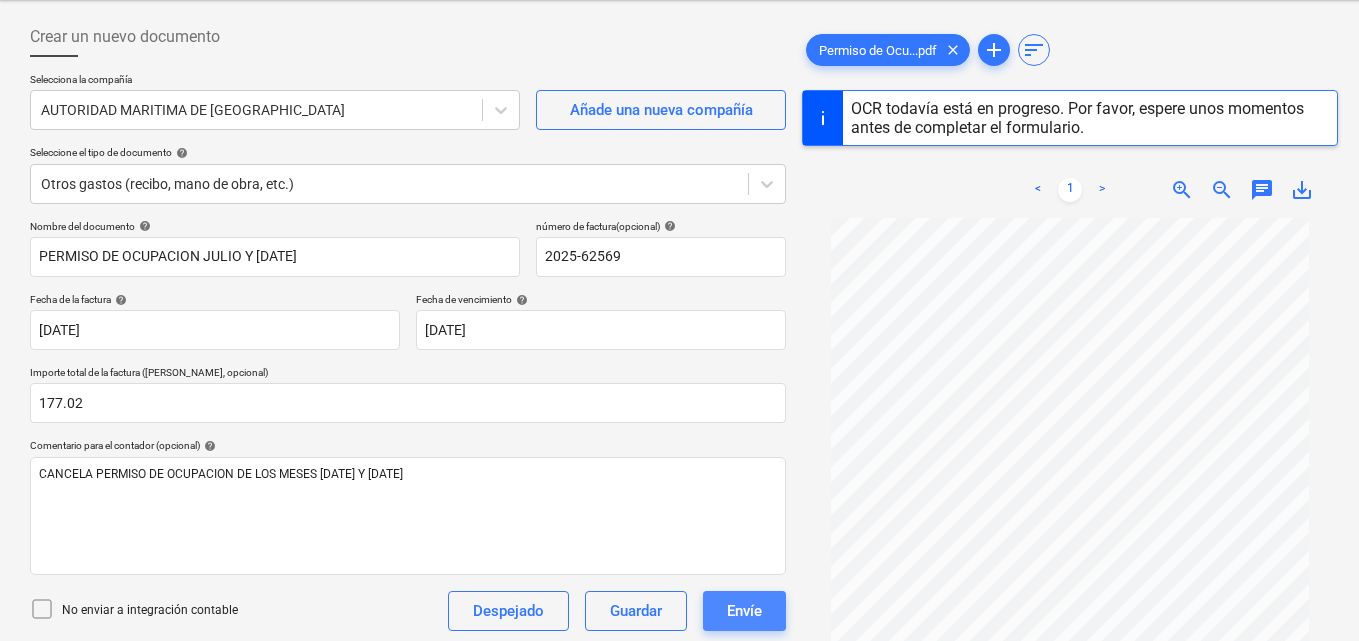 click on "Envíe" at bounding box center [744, 611] 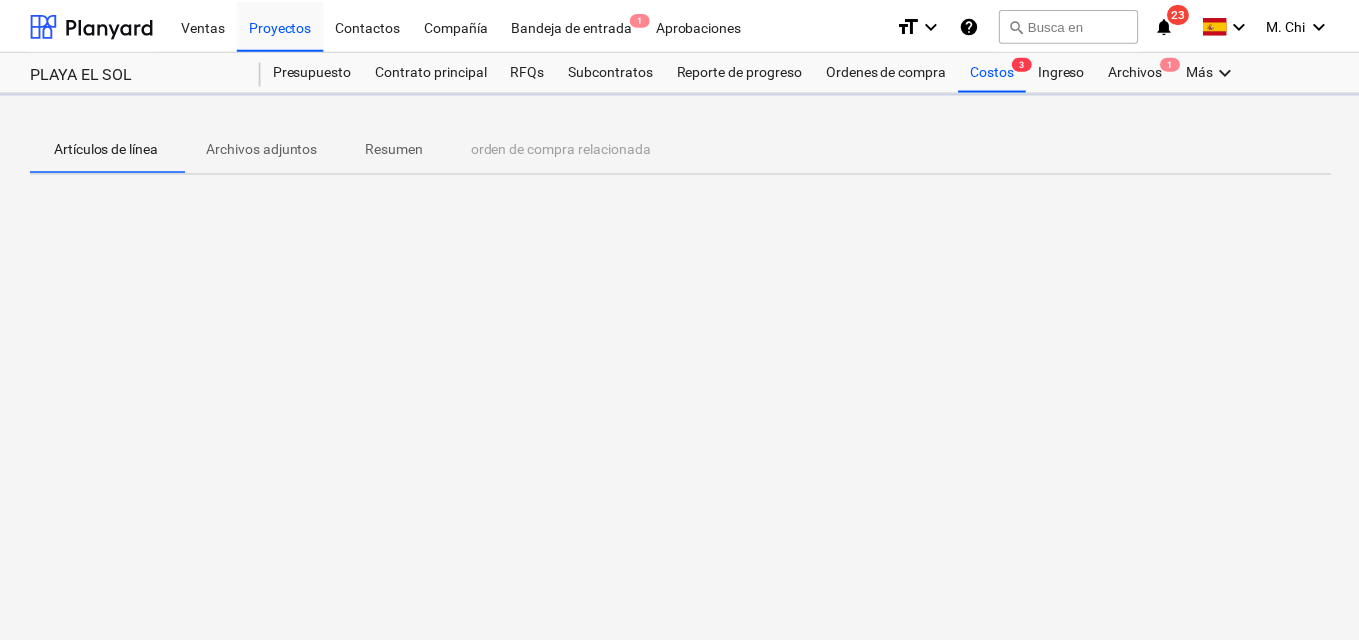 scroll, scrollTop: 0, scrollLeft: 0, axis: both 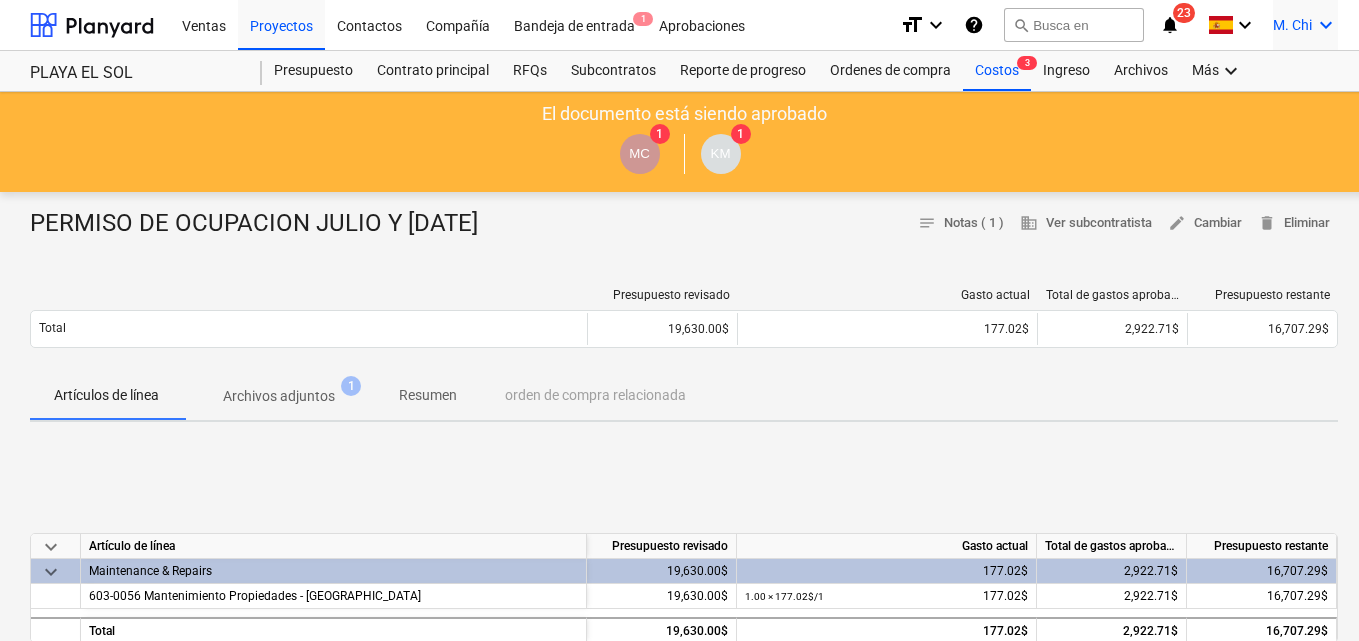 click on "keyboard_arrow_down" at bounding box center (1326, 25) 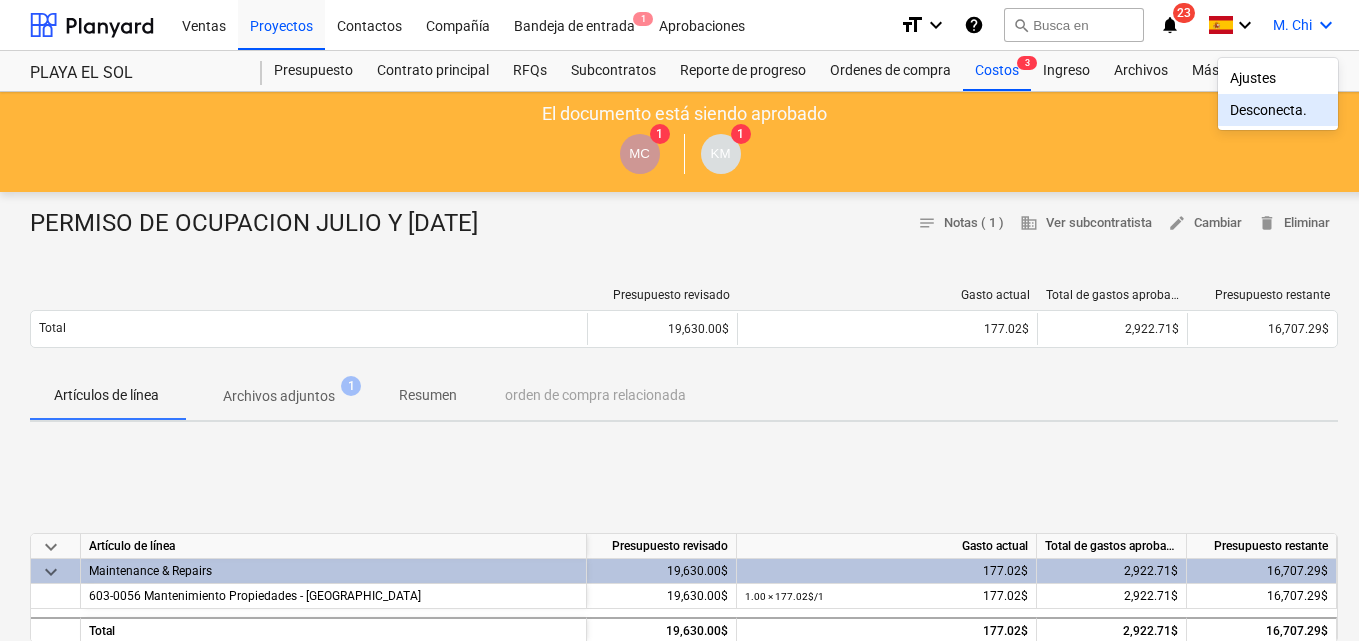 drag, startPoint x: 485, startPoint y: 428, endPoint x: 516, endPoint y: 416, distance: 33.24154 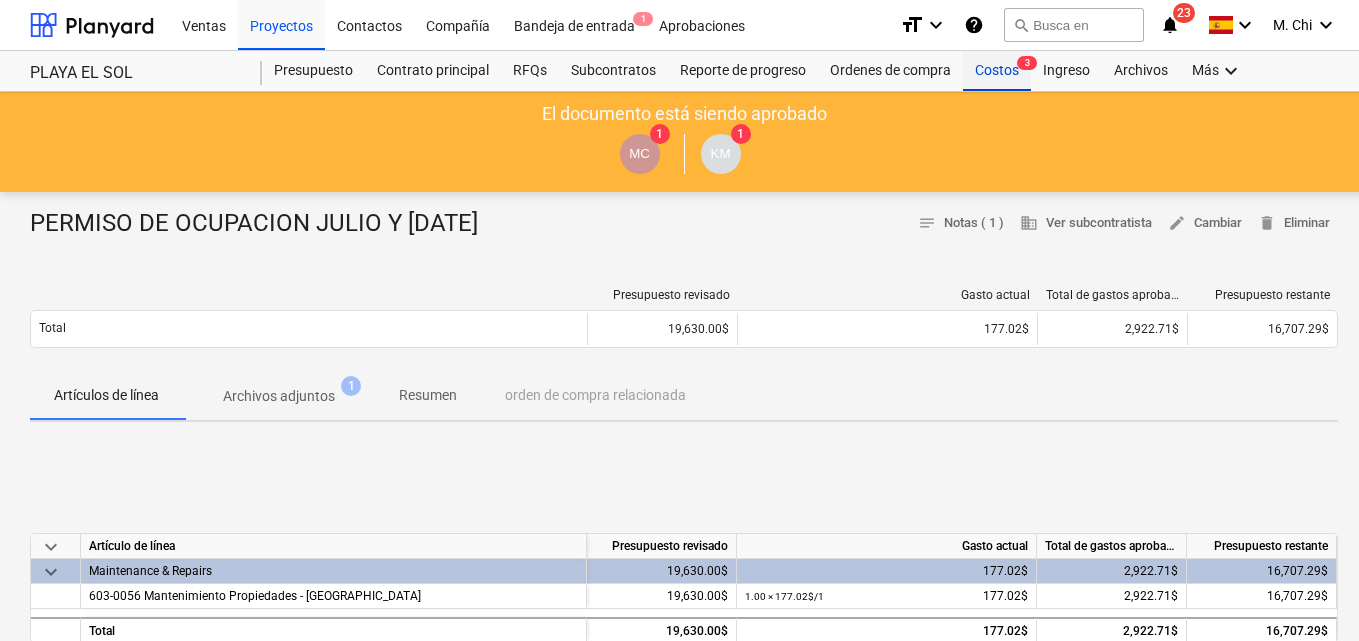 click on "Costos 3" at bounding box center [997, 71] 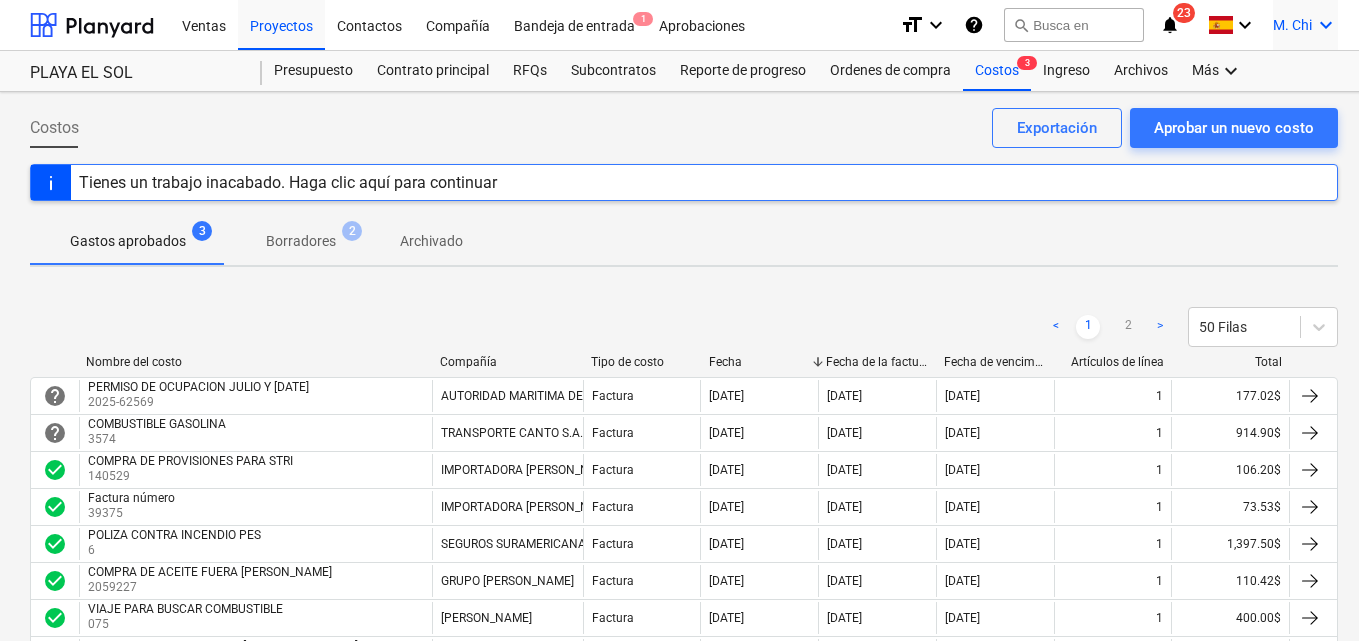 click on "keyboard_arrow_down" at bounding box center (1326, 25) 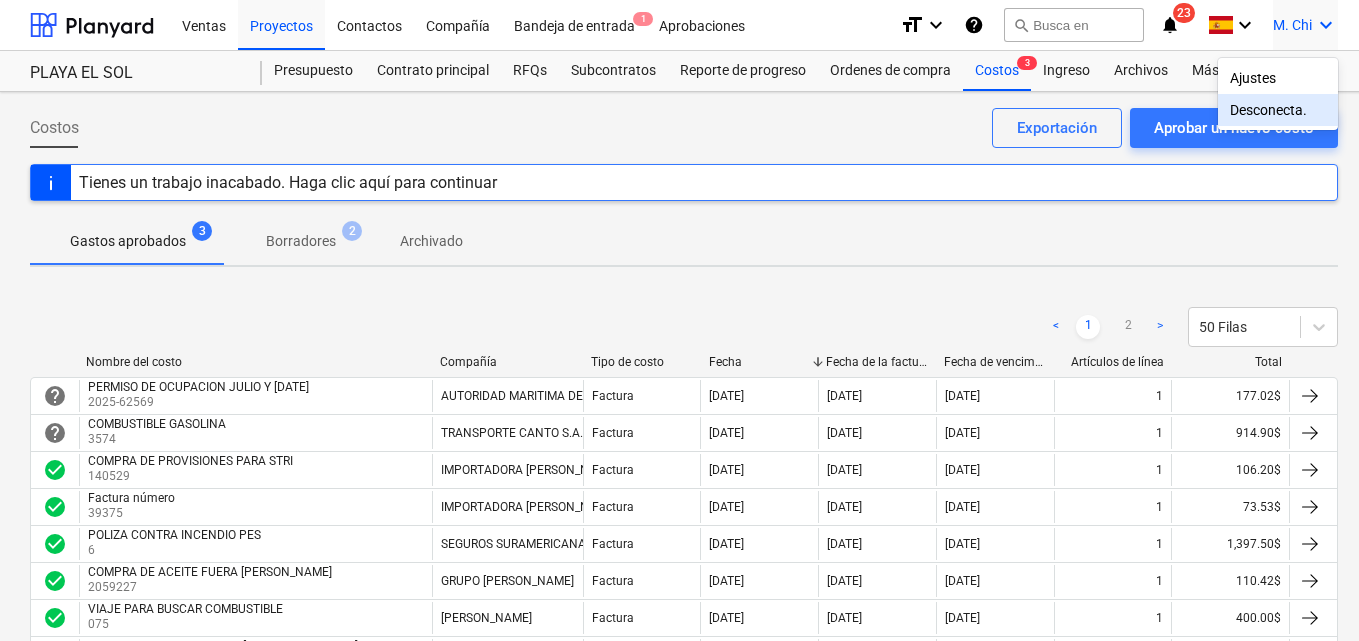 click on "Desconecta." at bounding box center (1278, 110) 